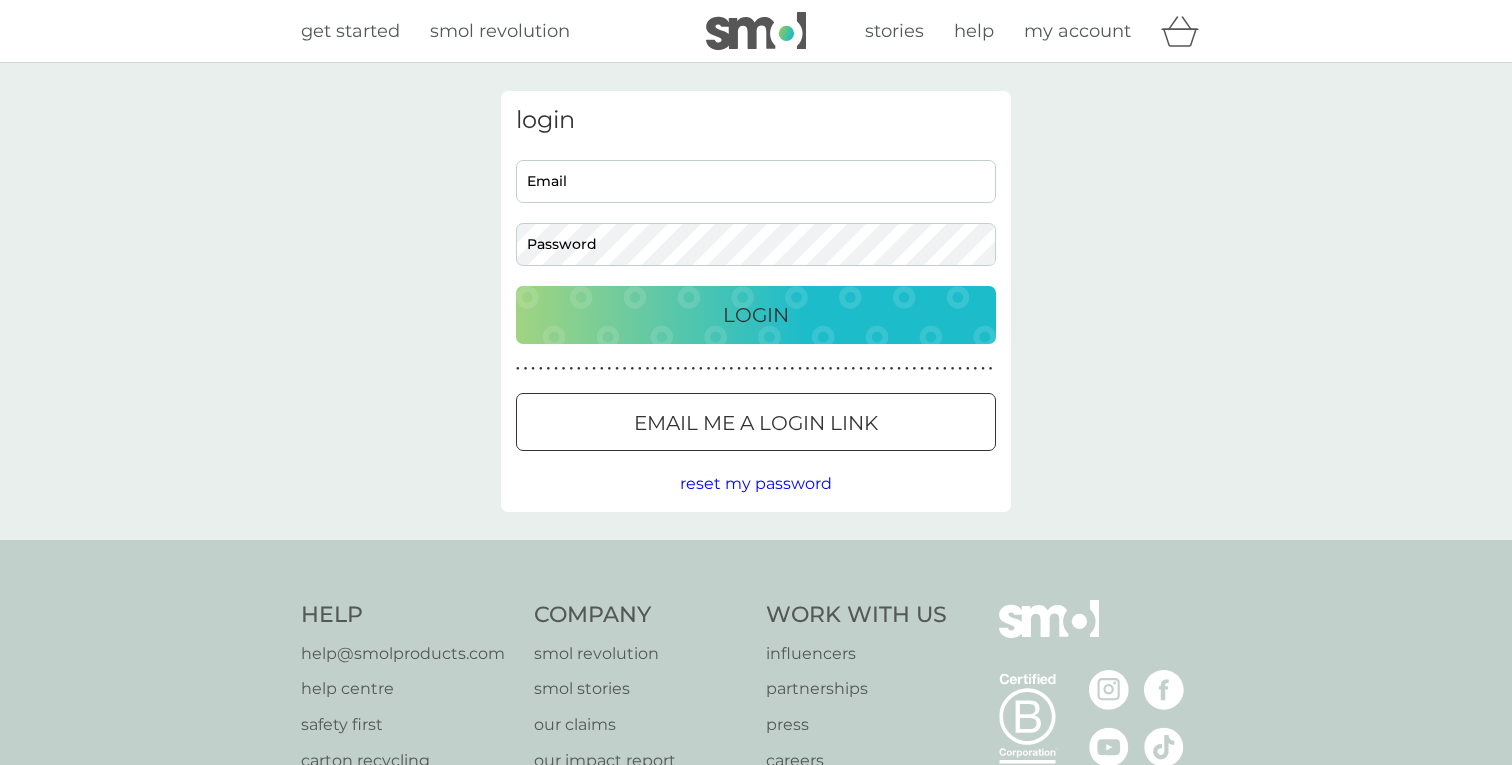 scroll, scrollTop: 0, scrollLeft: 0, axis: both 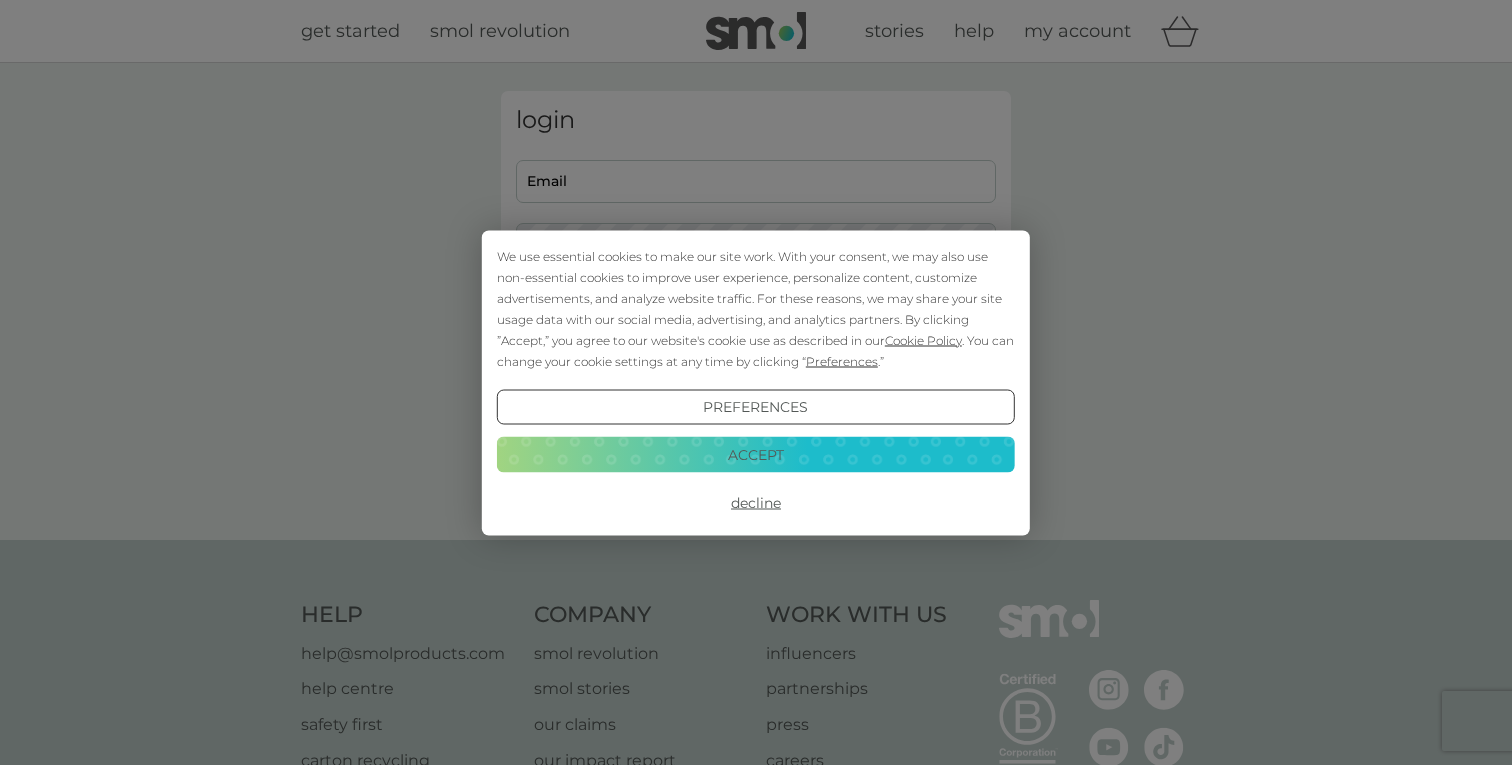click on "Accept" at bounding box center [756, 455] 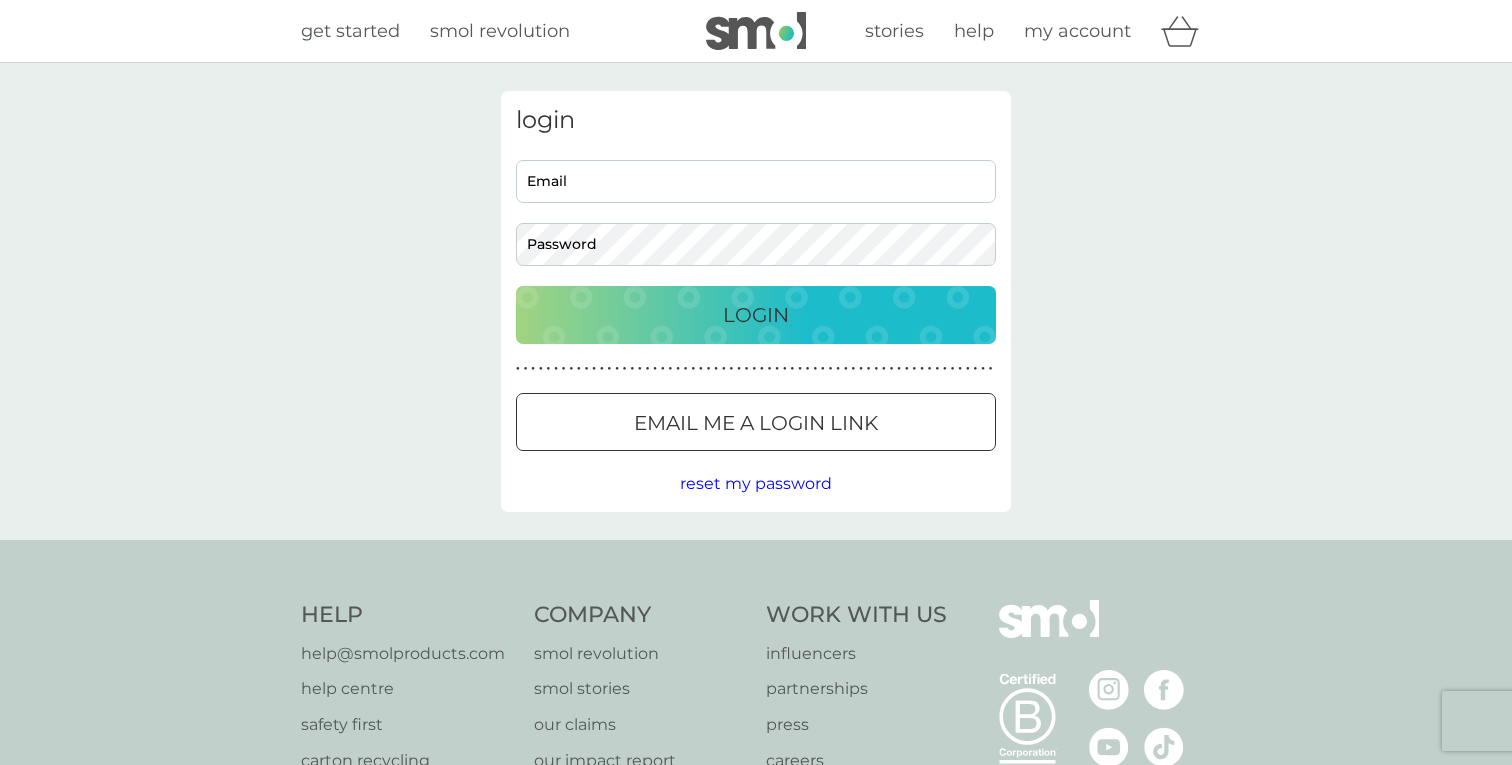 click on "login Email Password Login ● ● ● ● ● ● ● ● ● ● ● ● ● ● ● ● ● ● ● ● ● ● ● ● ● ● ● ● ● ● ● ● ● ● ● ● ● ● ● ● ● ● ● ● ● ● ● ● ● ● ● ● ● ● ● ● ● ● ● ● ● ● ● ● ● ● ● ● ● ● Email me a login link reset my password" at bounding box center (756, 301) 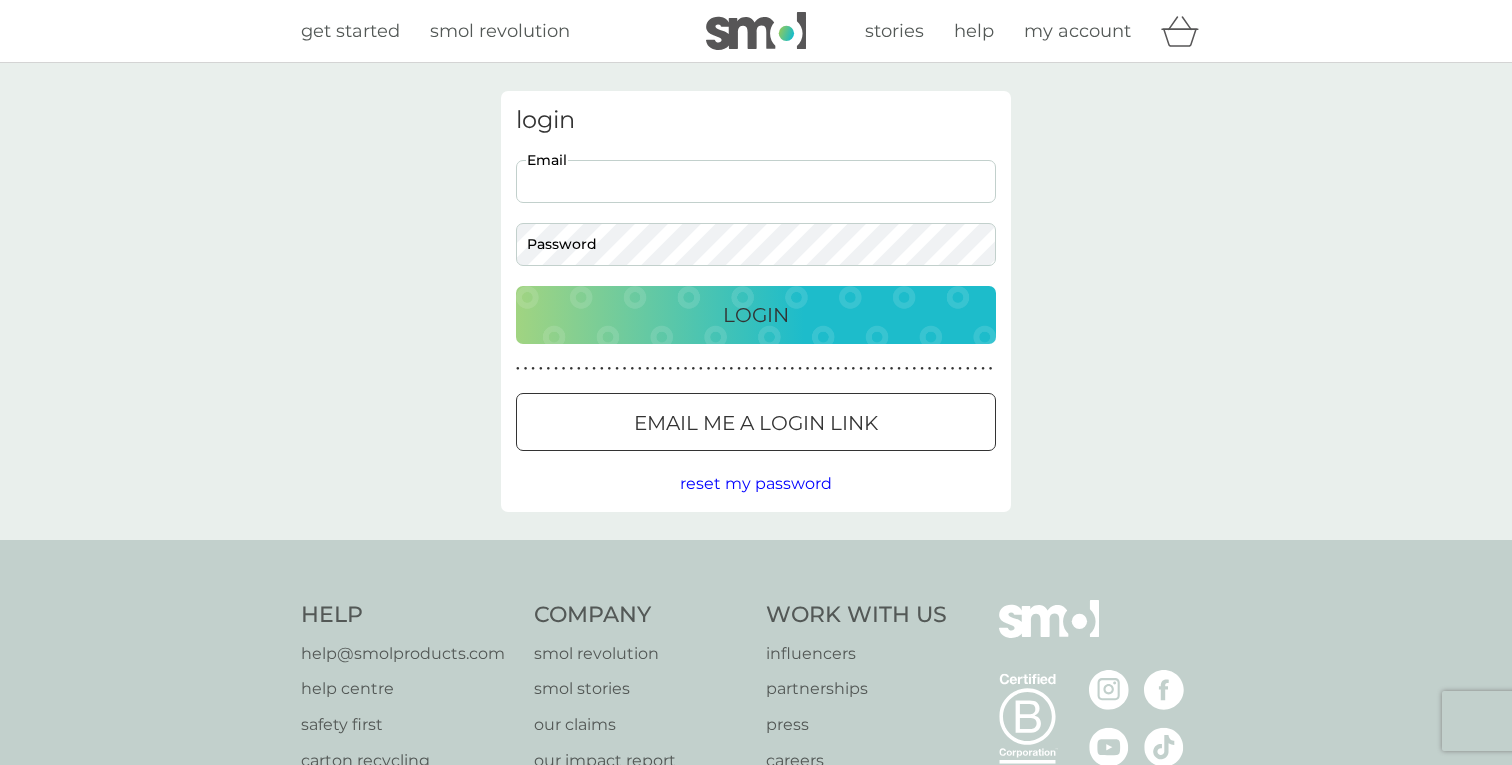 click on "Email" at bounding box center [756, 181] 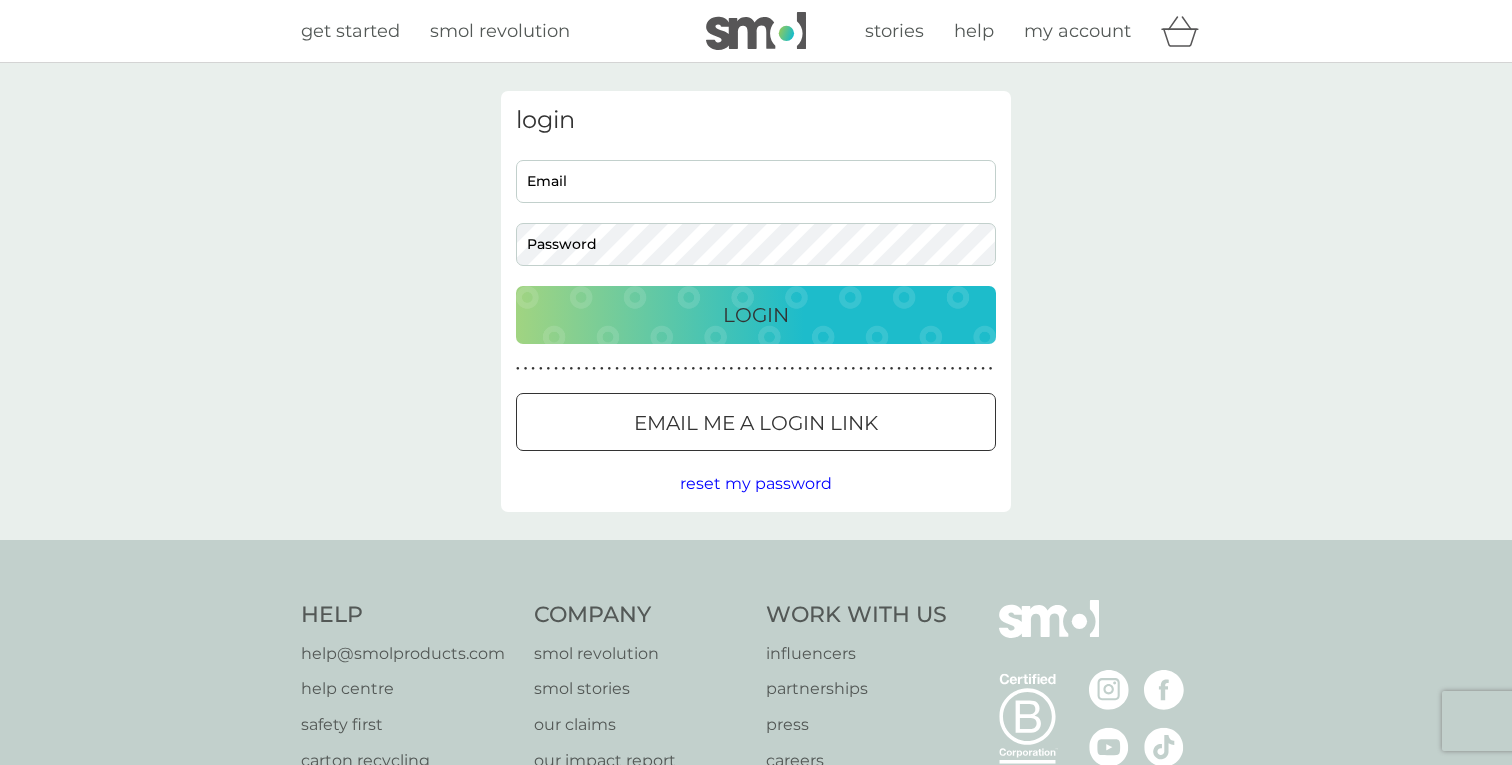 click on "Email me a login link" at bounding box center (756, 423) 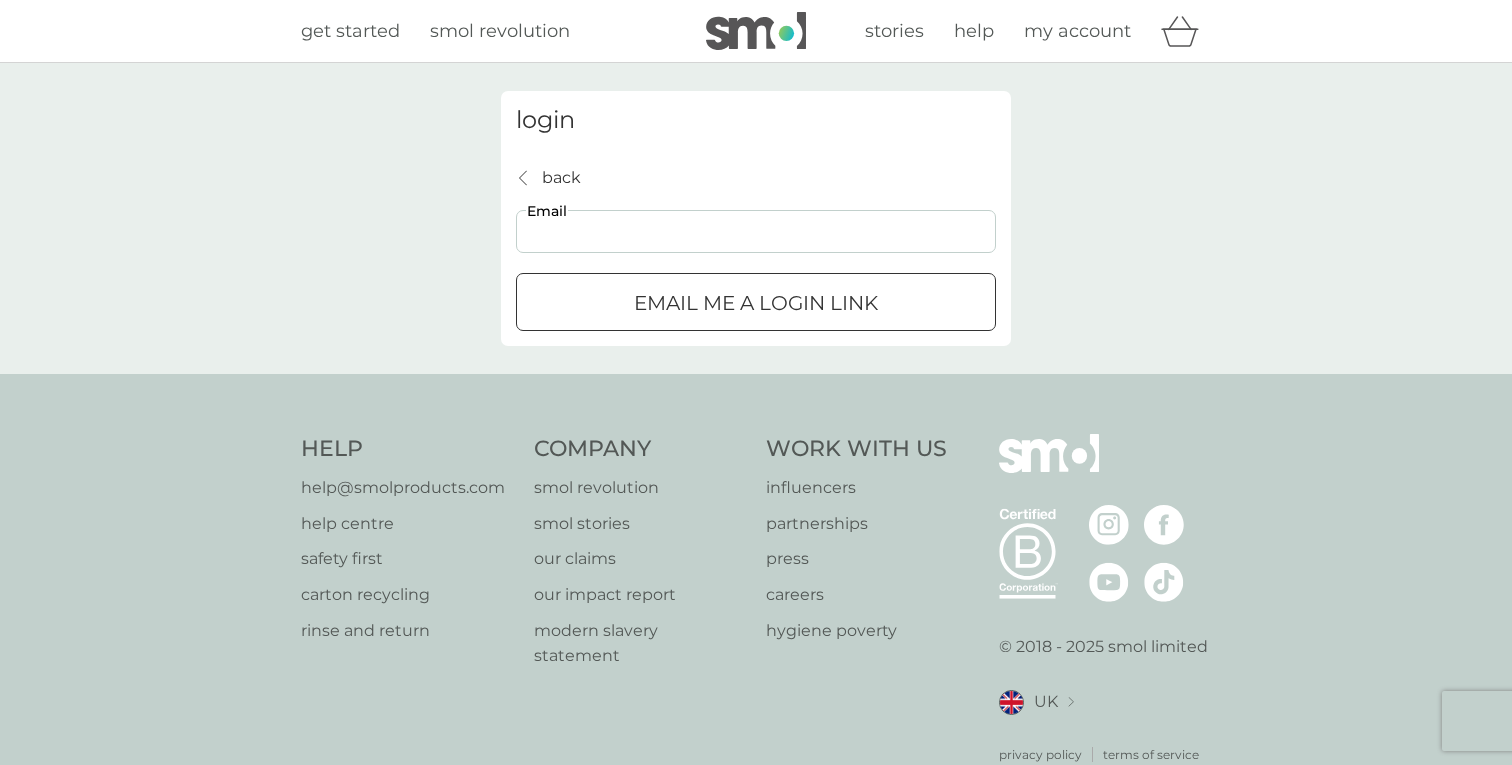 click on "Email" at bounding box center [756, 231] 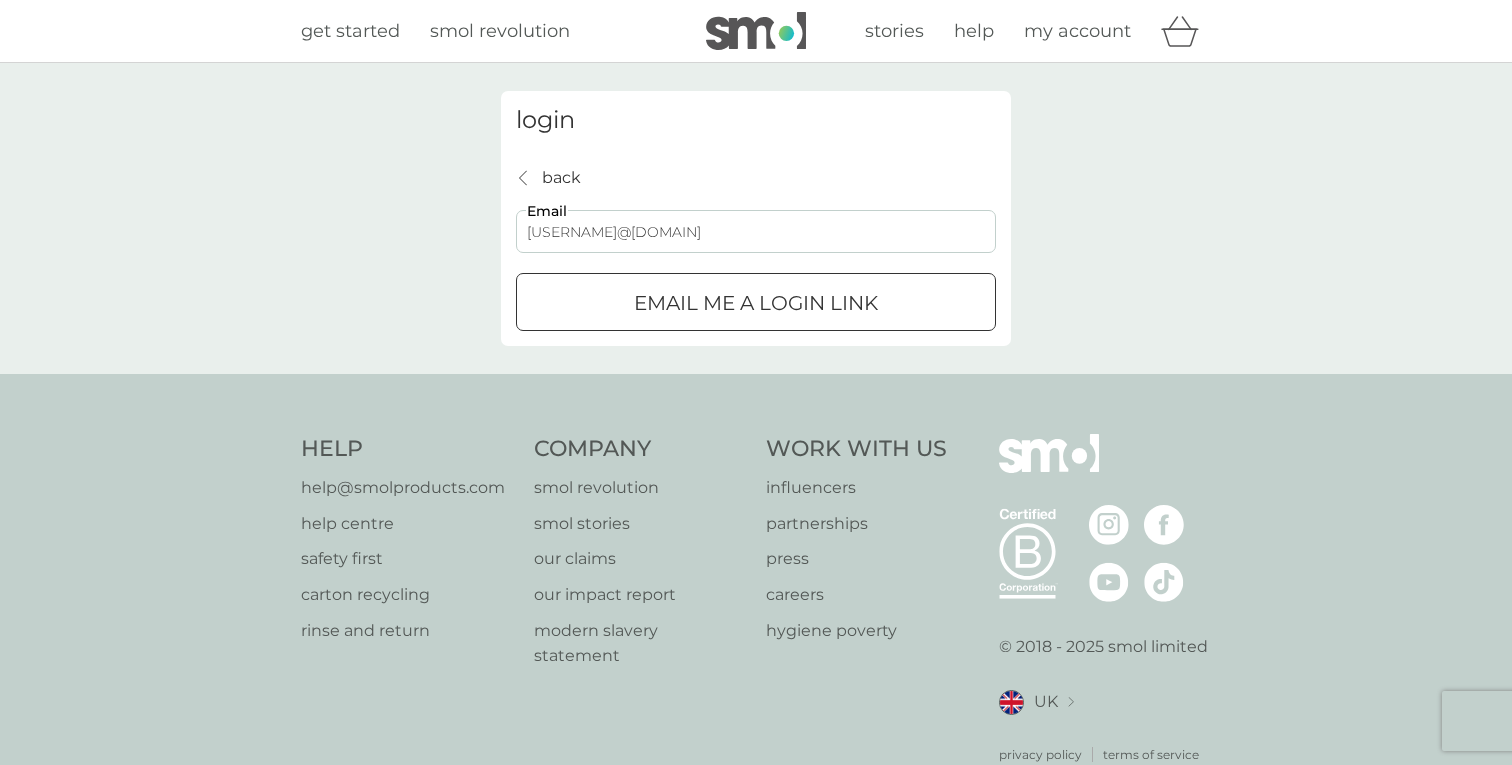 click on "Email me a login link" at bounding box center (756, 303) 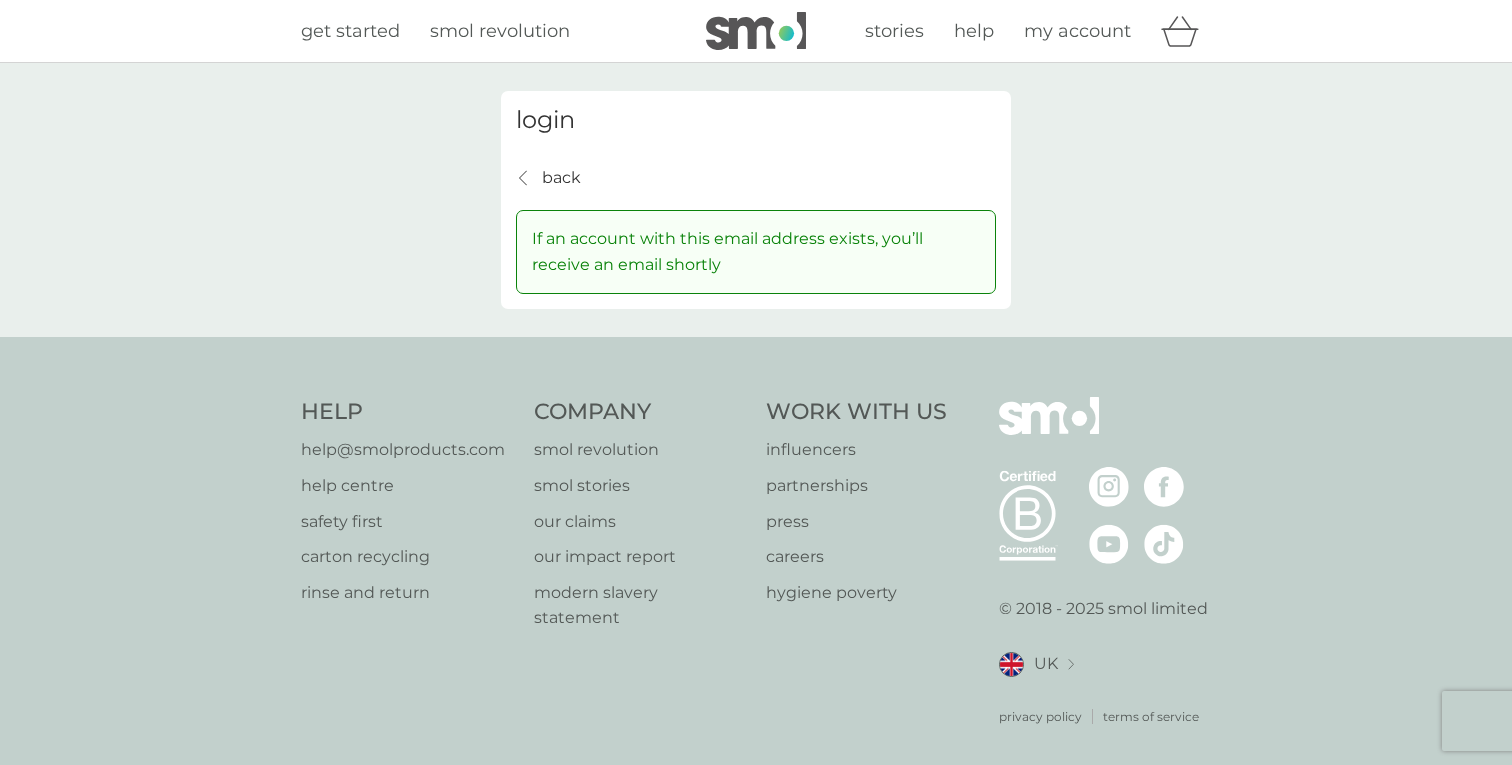 click on "smol revolution" at bounding box center [500, 31] 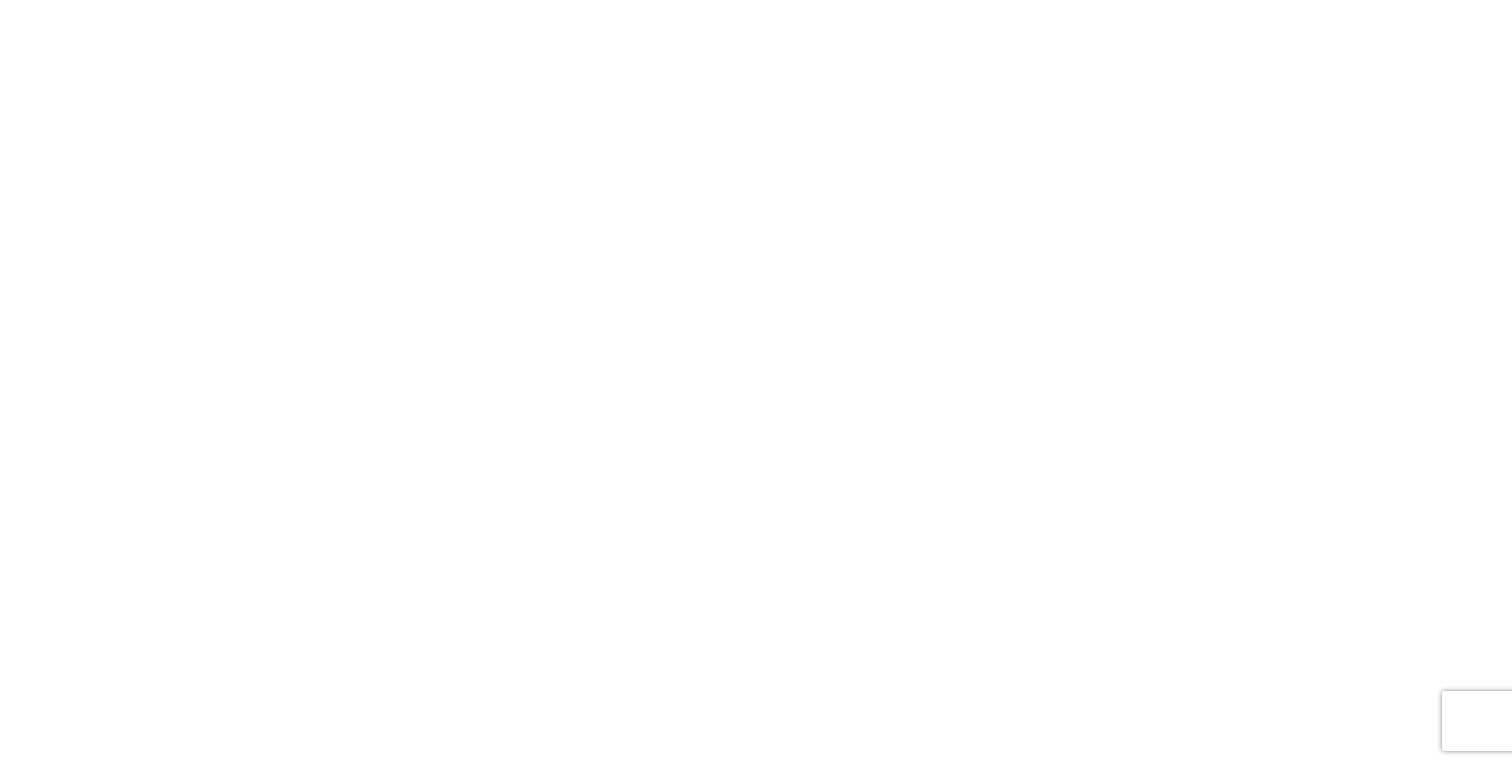 scroll, scrollTop: 0, scrollLeft: 0, axis: both 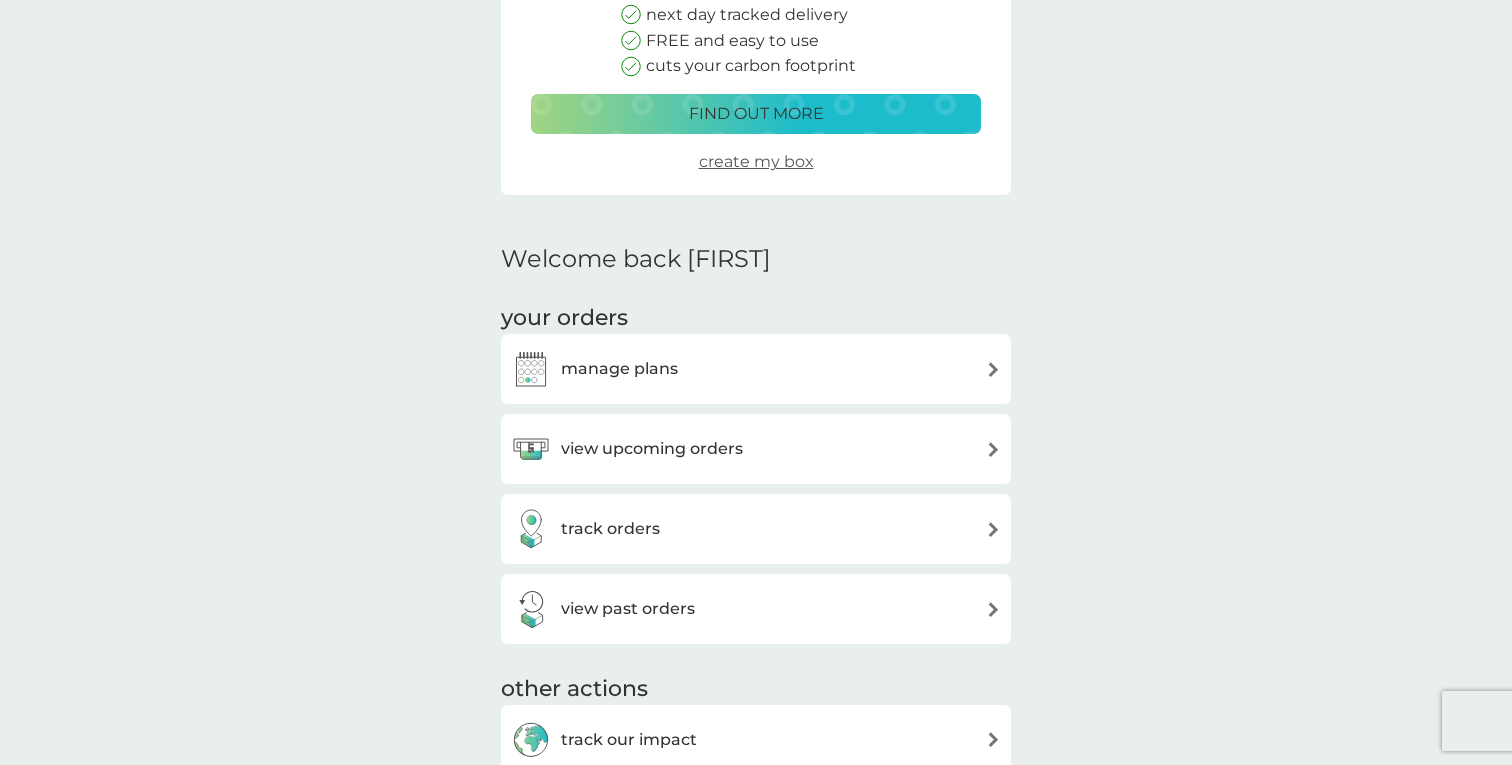 click on "manage plans" at bounding box center (619, 369) 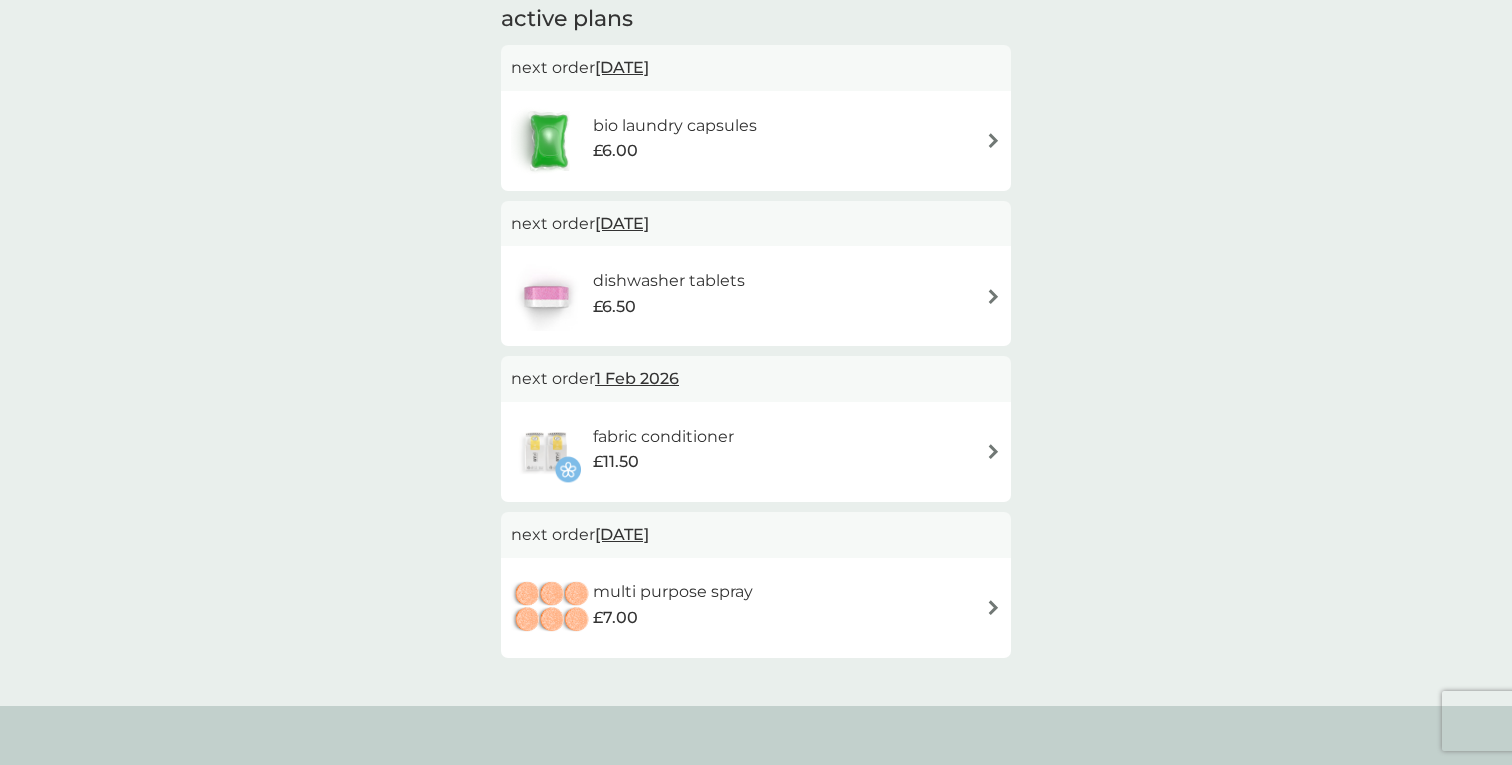 scroll, scrollTop: 0, scrollLeft: 0, axis: both 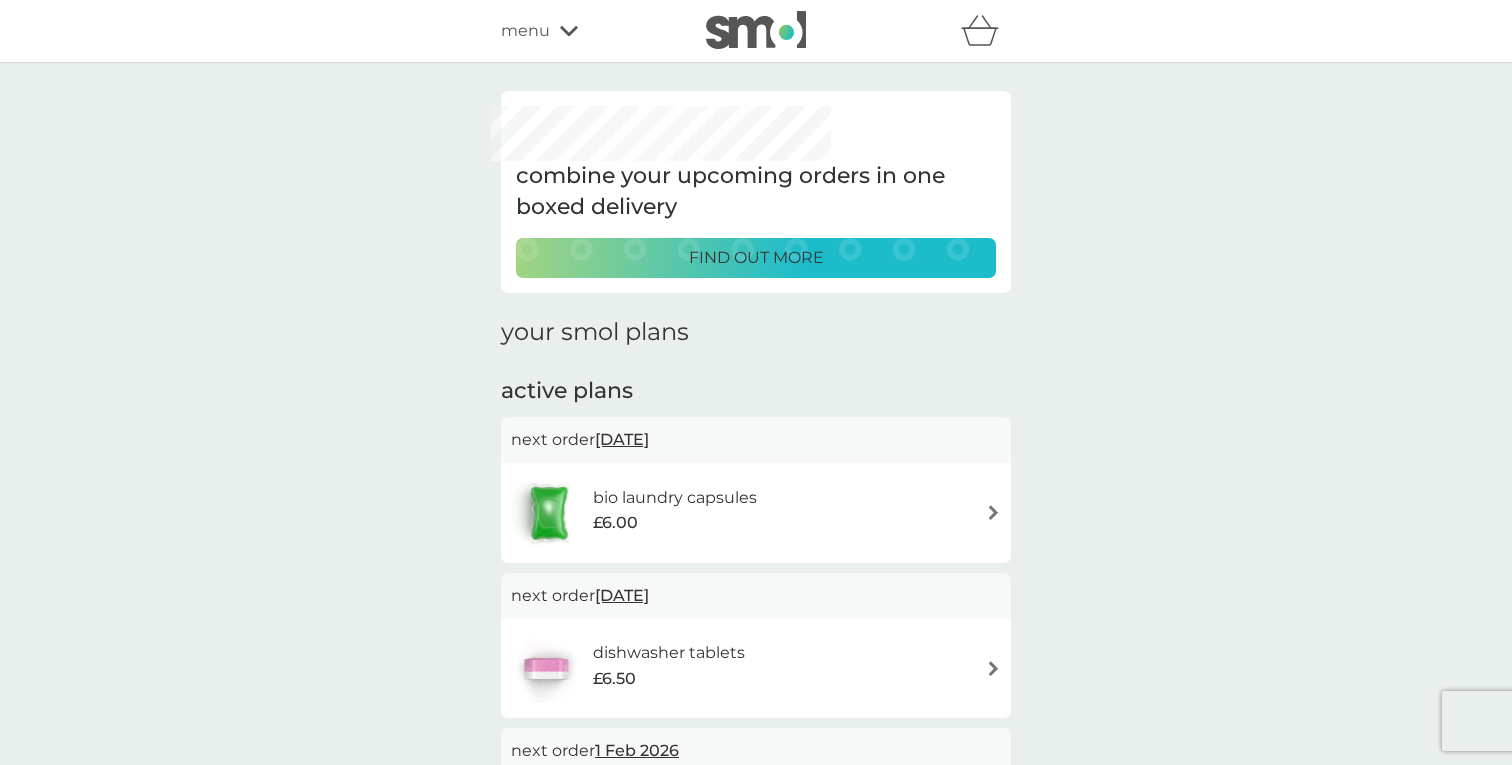 click 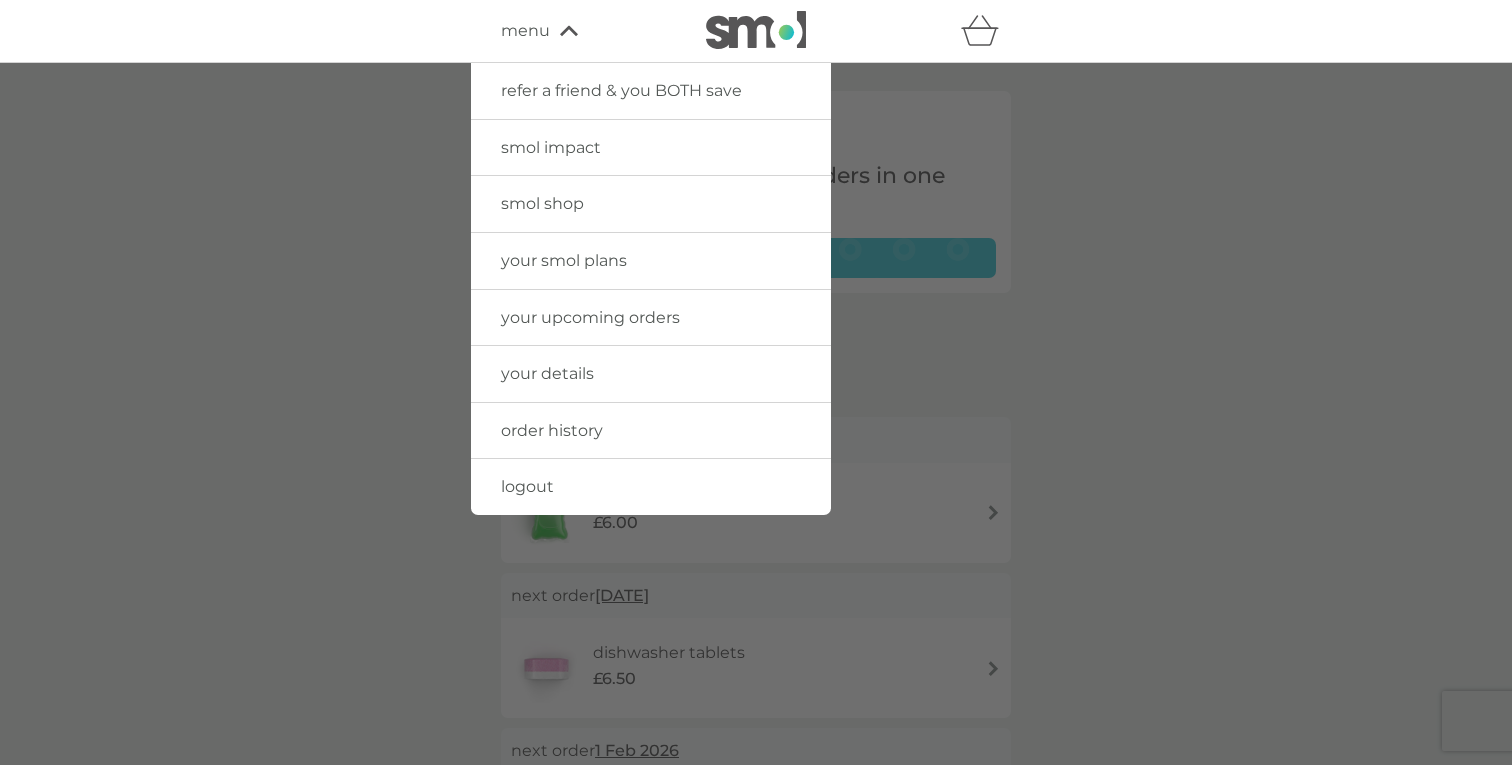 click on "refer a friend & you BOTH save" at bounding box center [621, 90] 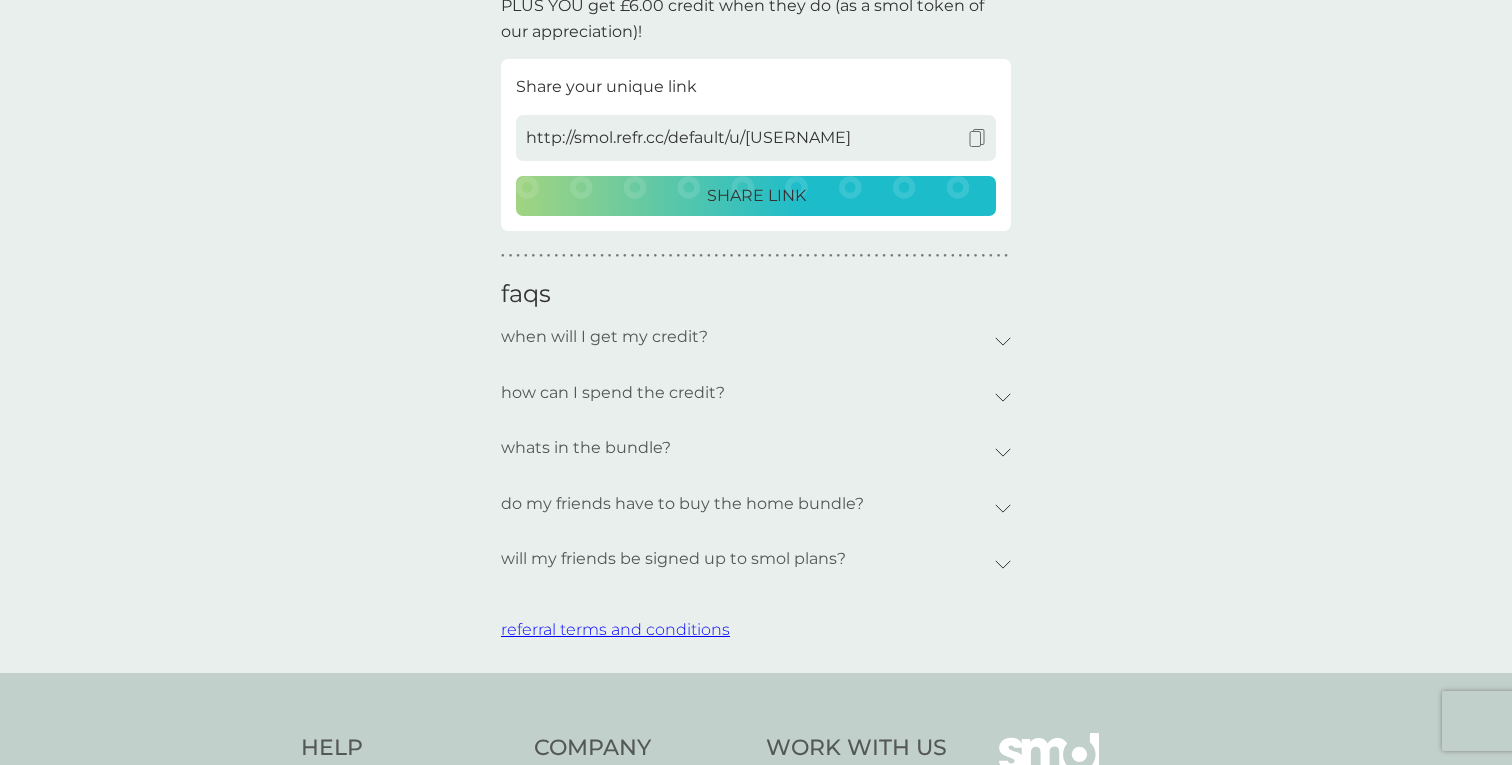 scroll, scrollTop: 569, scrollLeft: 0, axis: vertical 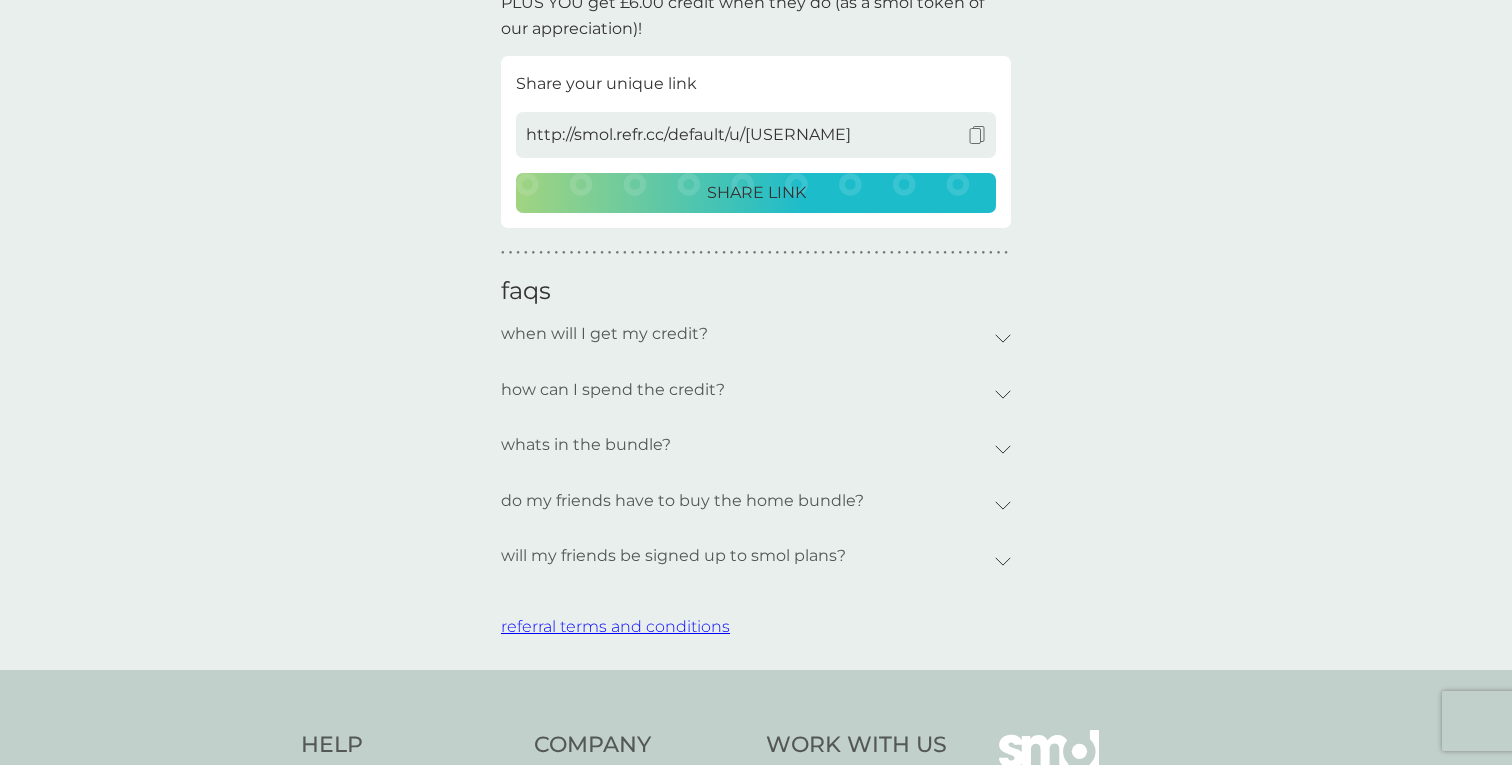 click on "do my friends have to buy the home bundle?" at bounding box center (682, 501) 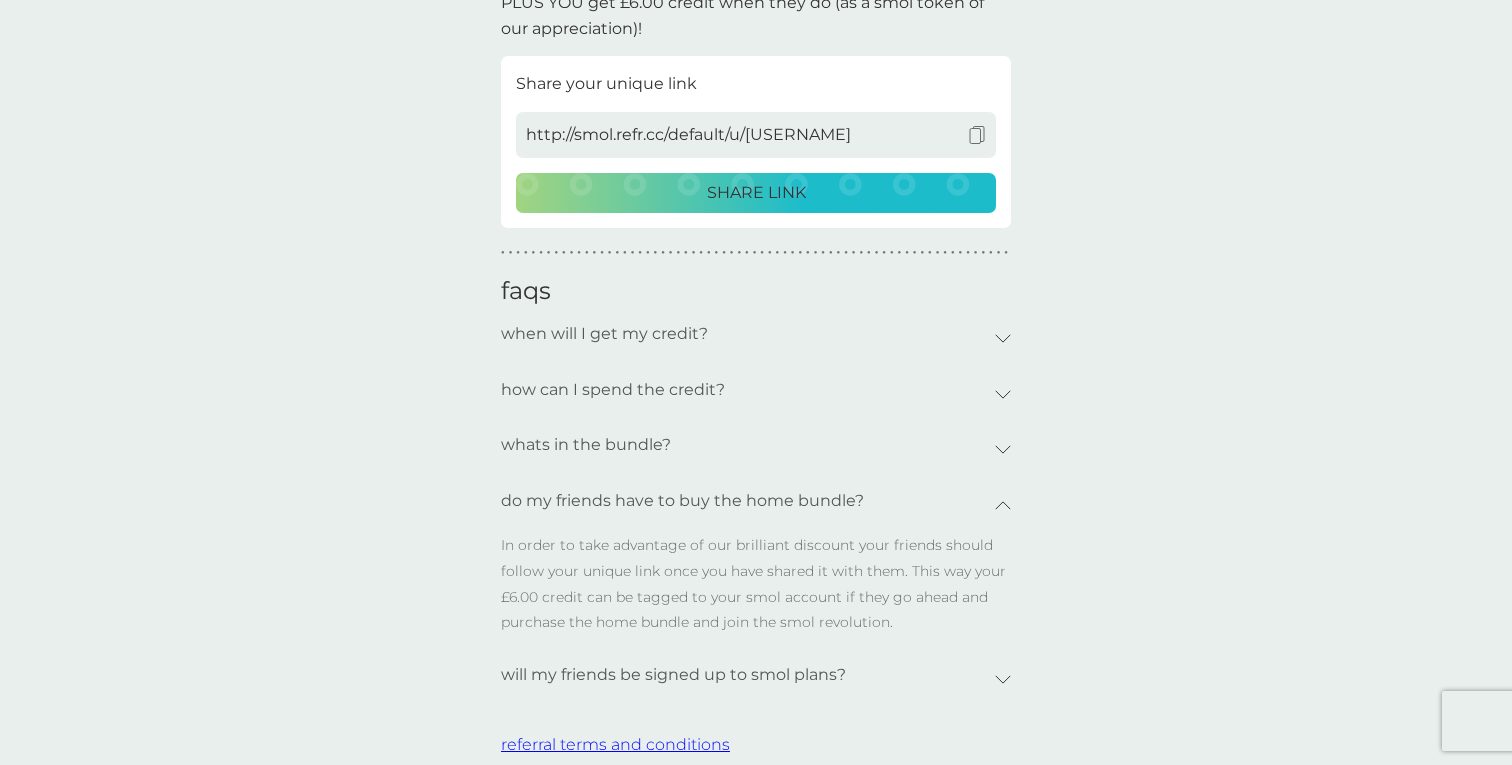 click on "do my friends have to buy the home bundle?" at bounding box center [682, 501] 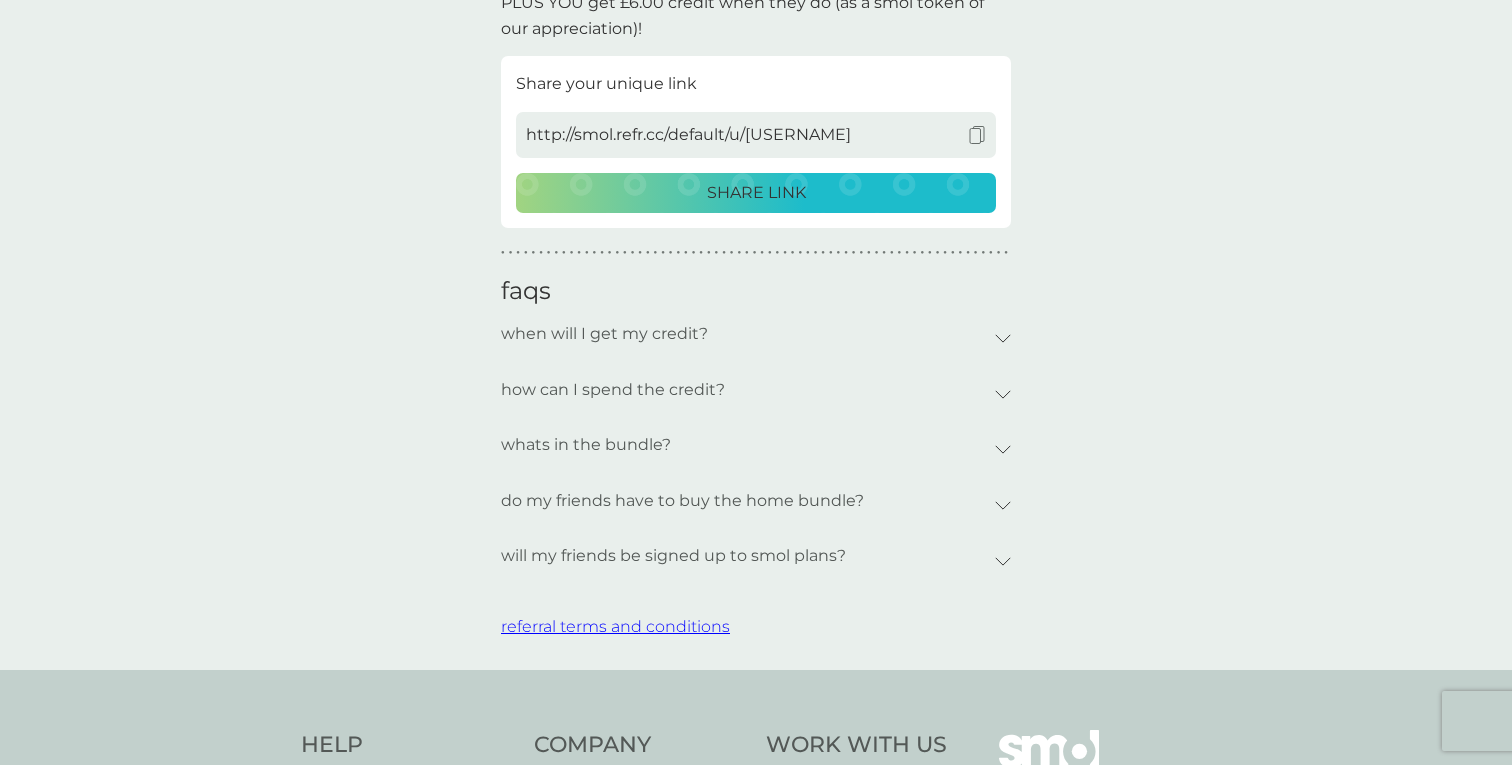 scroll, scrollTop: 0, scrollLeft: 0, axis: both 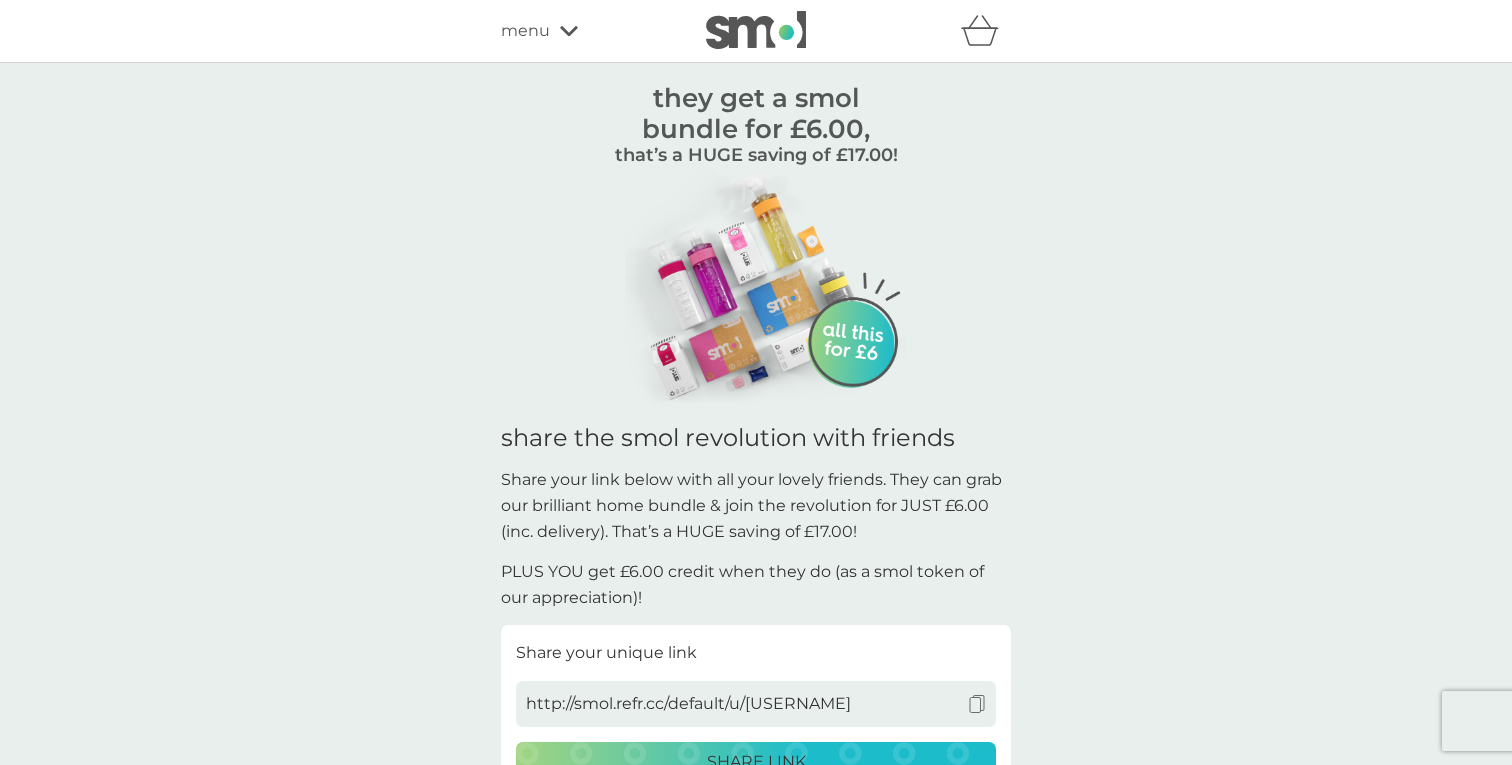 click on "menu" at bounding box center (586, 31) 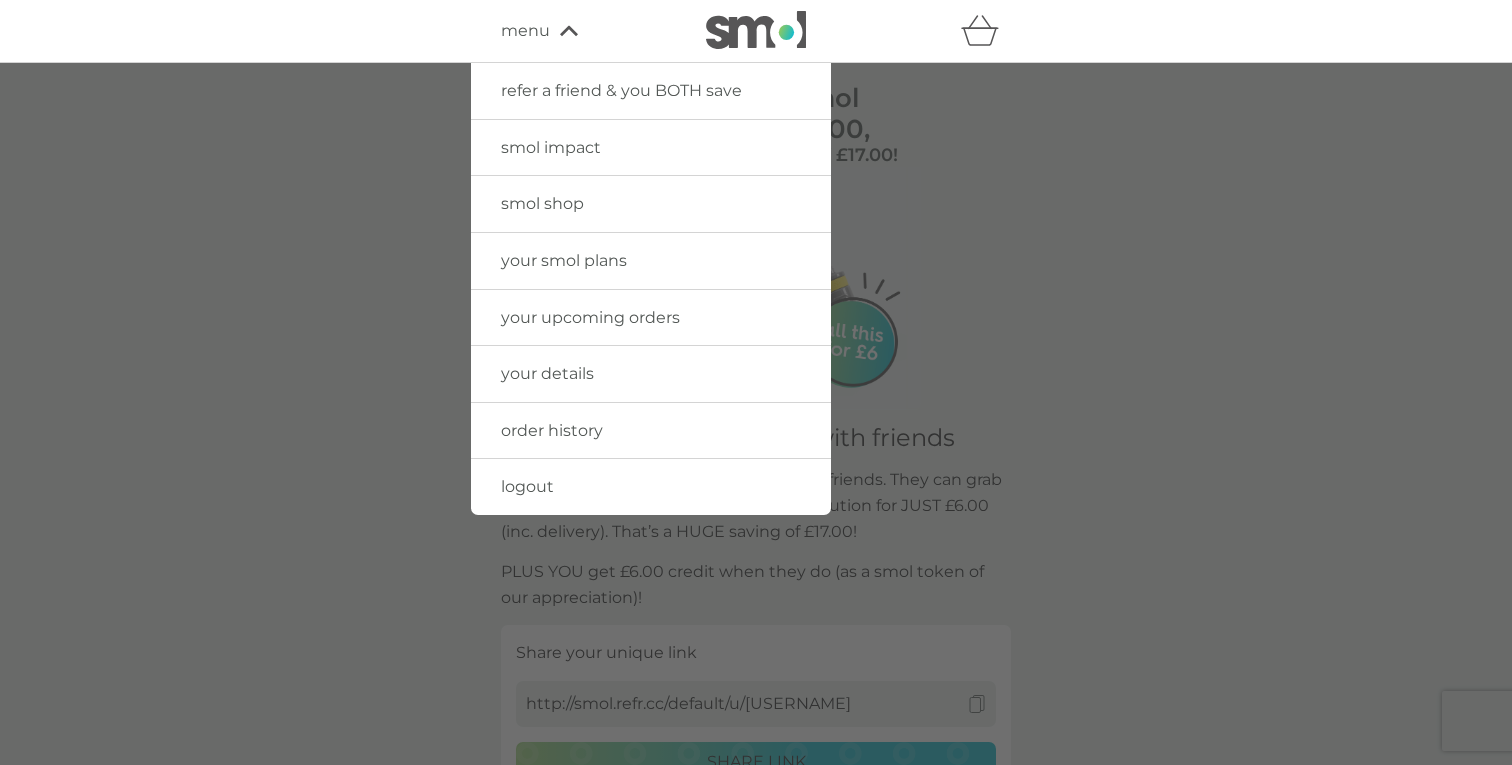 click on "smol shop" at bounding box center (542, 203) 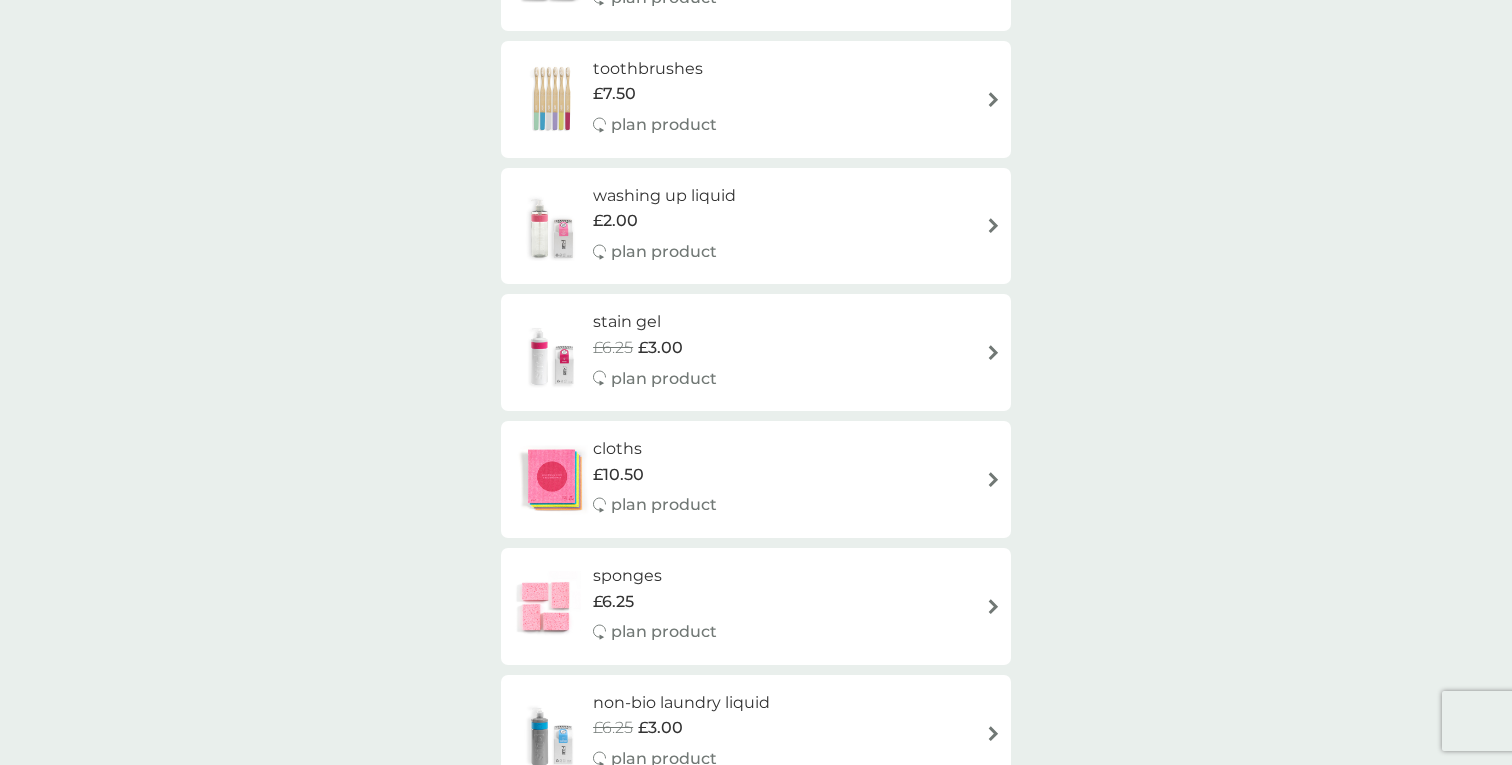 scroll, scrollTop: 1780, scrollLeft: 0, axis: vertical 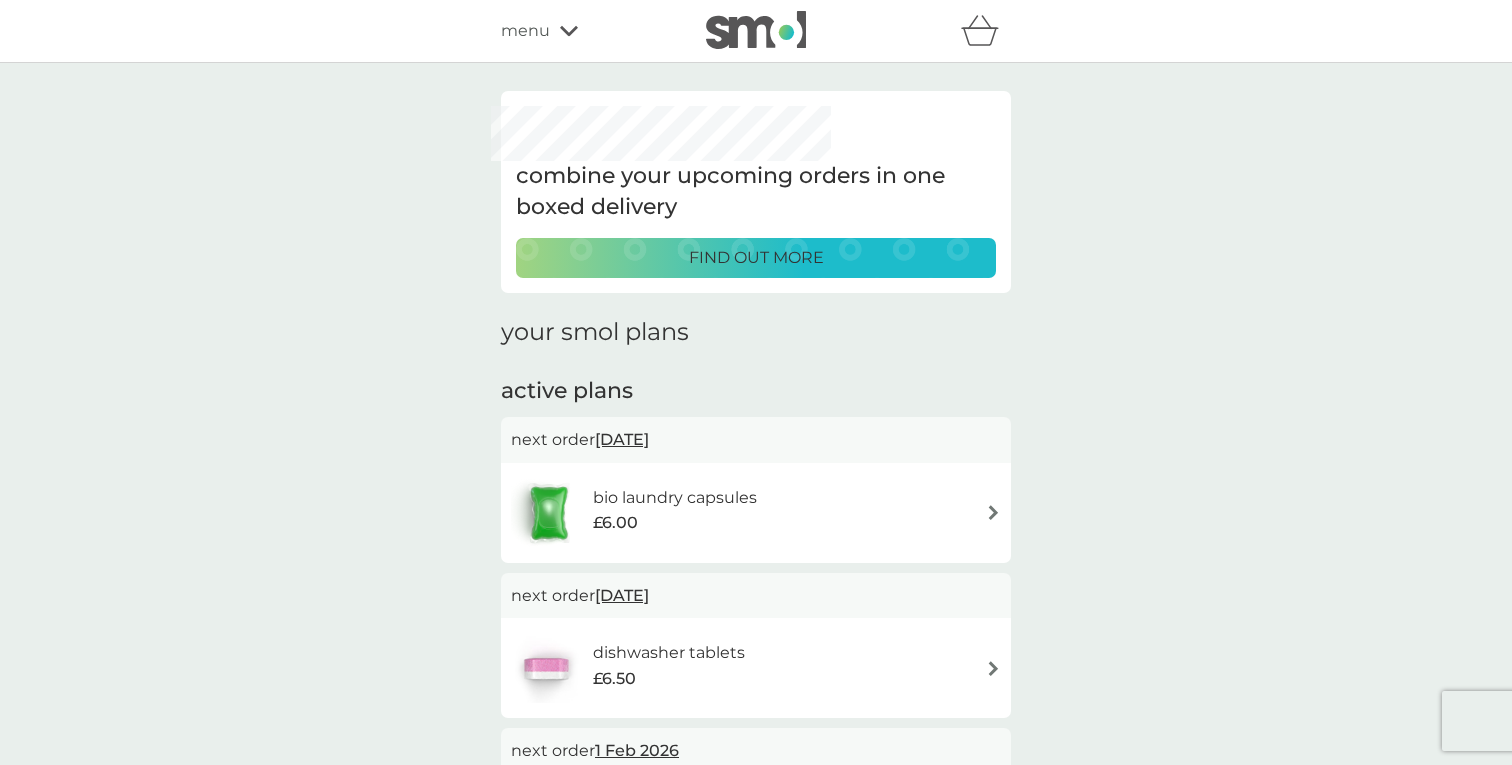 click on "£6.00" at bounding box center [675, 523] 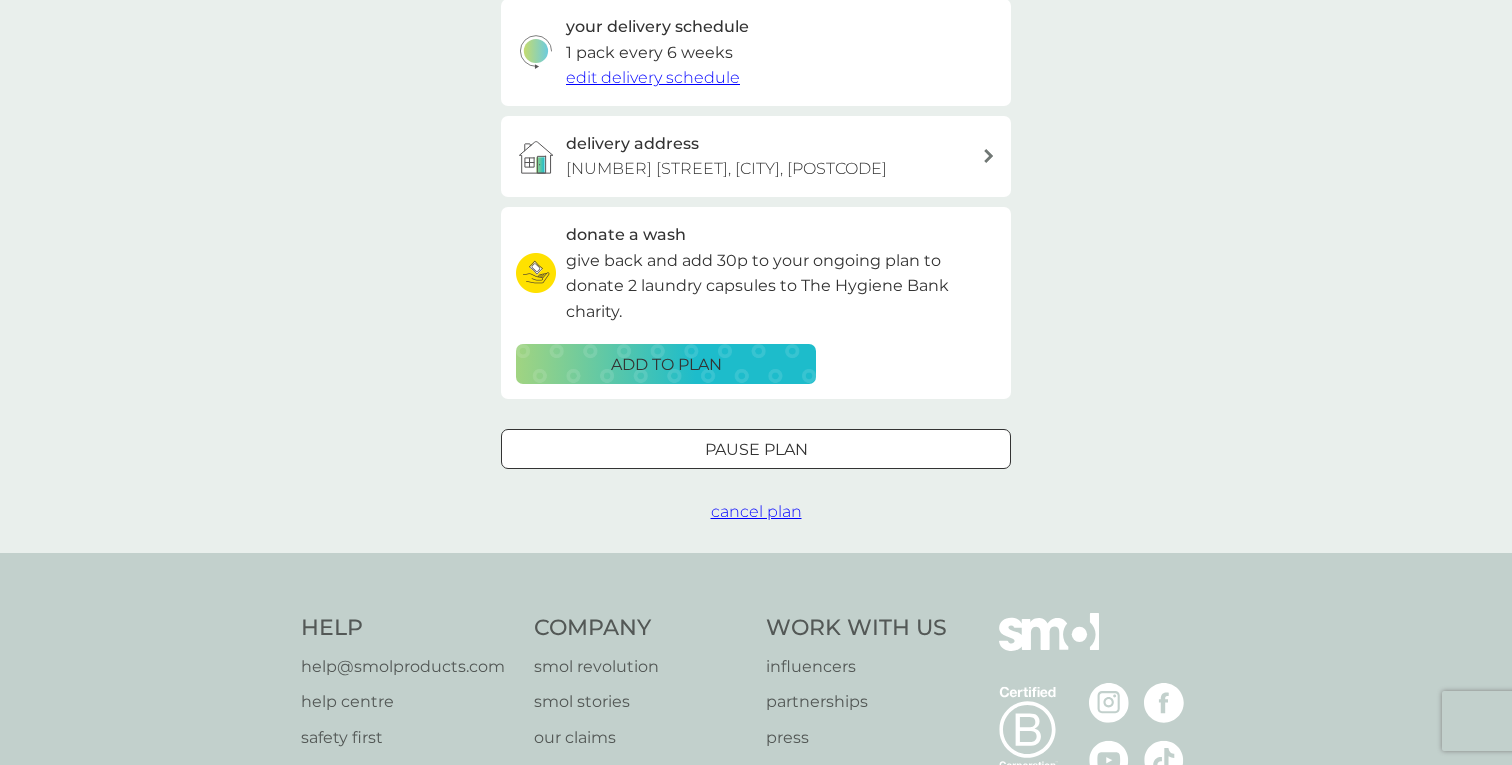scroll, scrollTop: 727, scrollLeft: 0, axis: vertical 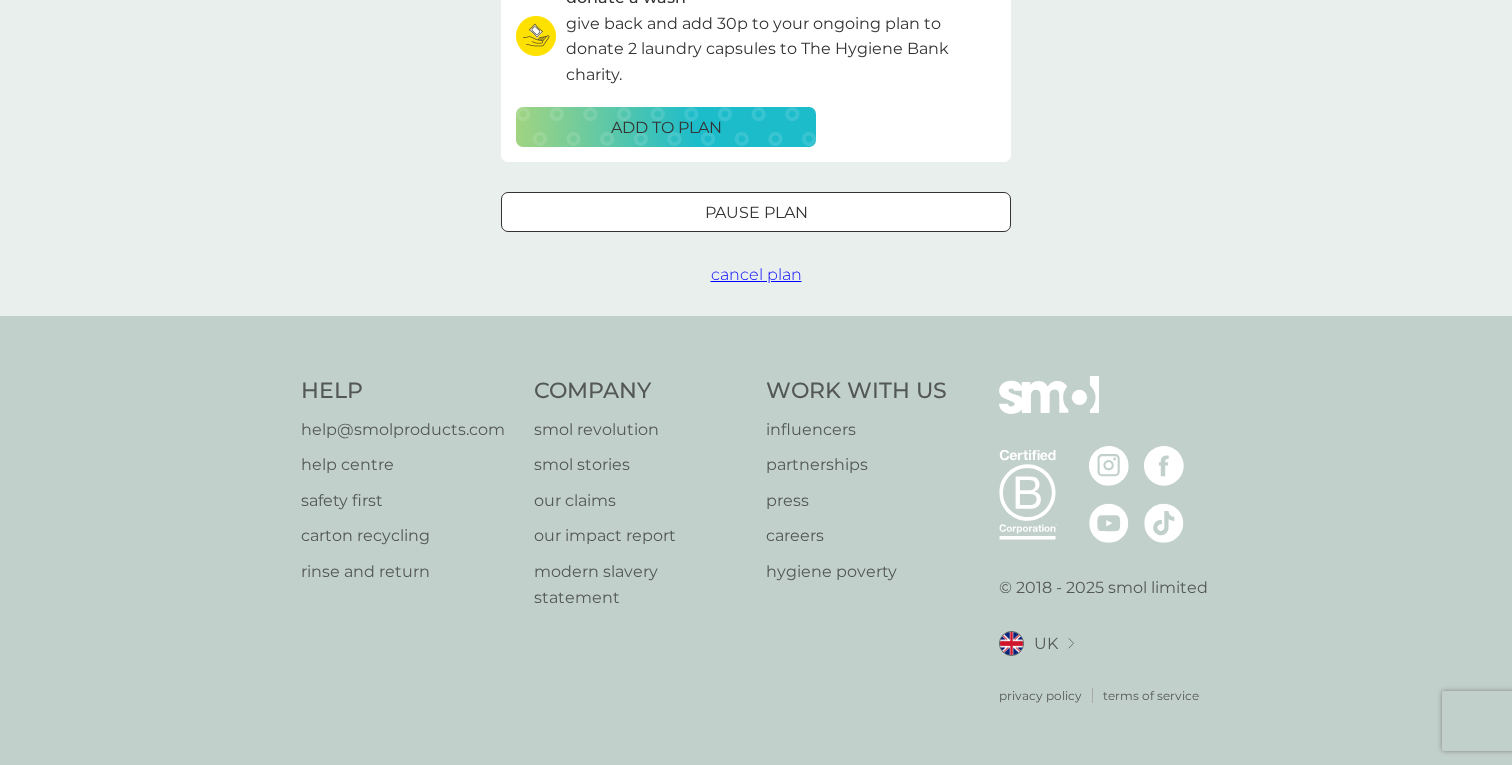 click on "cancel plan" at bounding box center [756, 274] 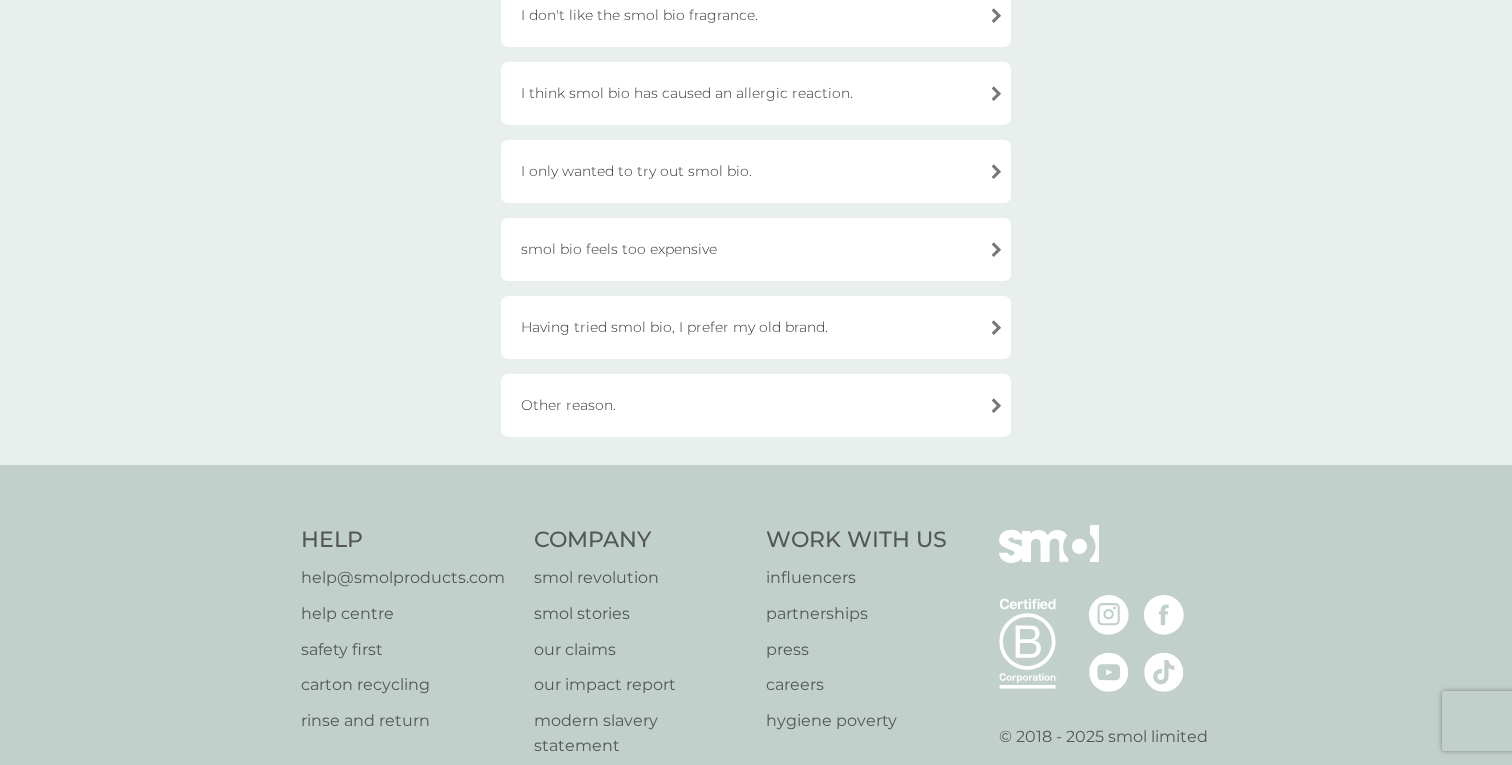 scroll, scrollTop: 652, scrollLeft: 0, axis: vertical 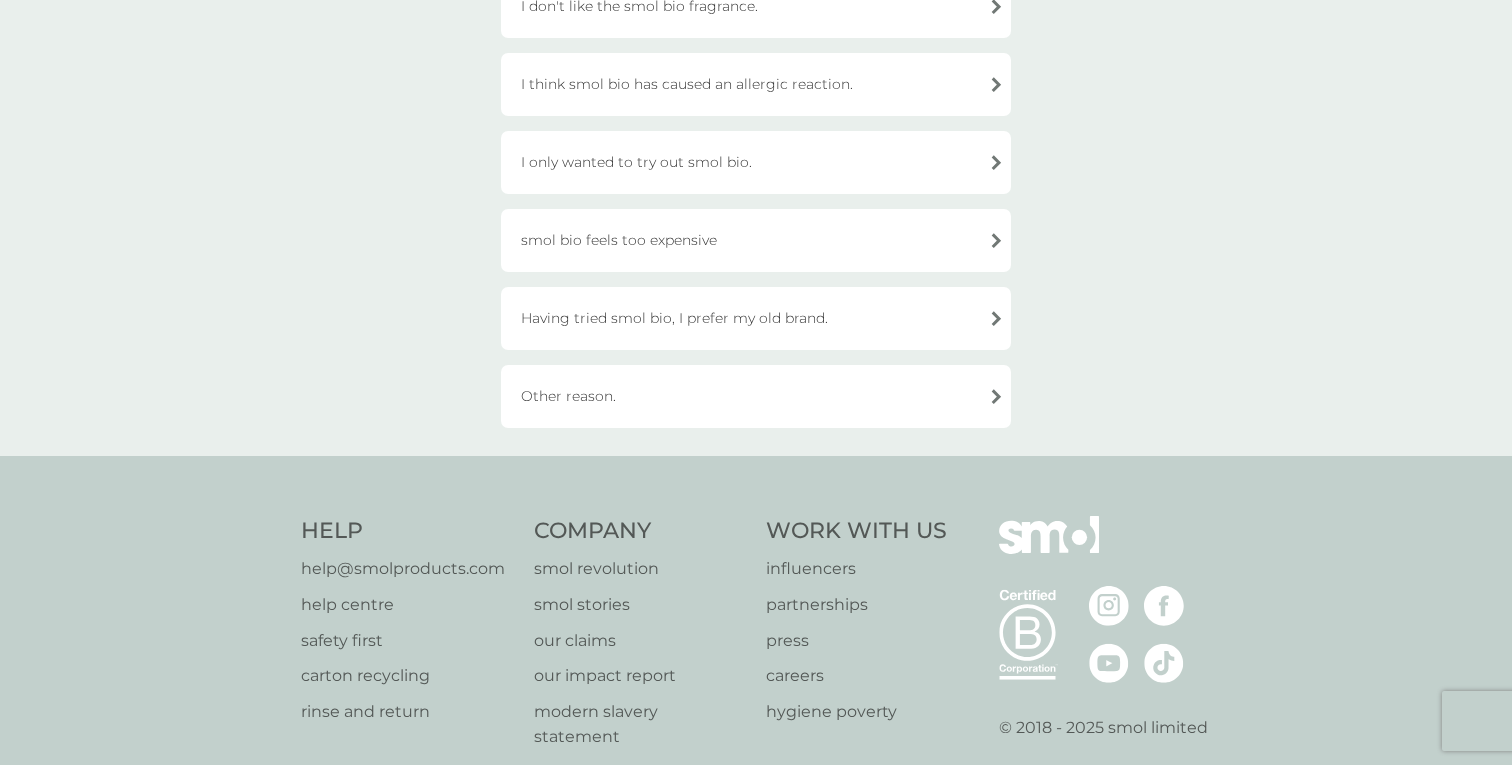 click on "Other reason." at bounding box center [756, 396] 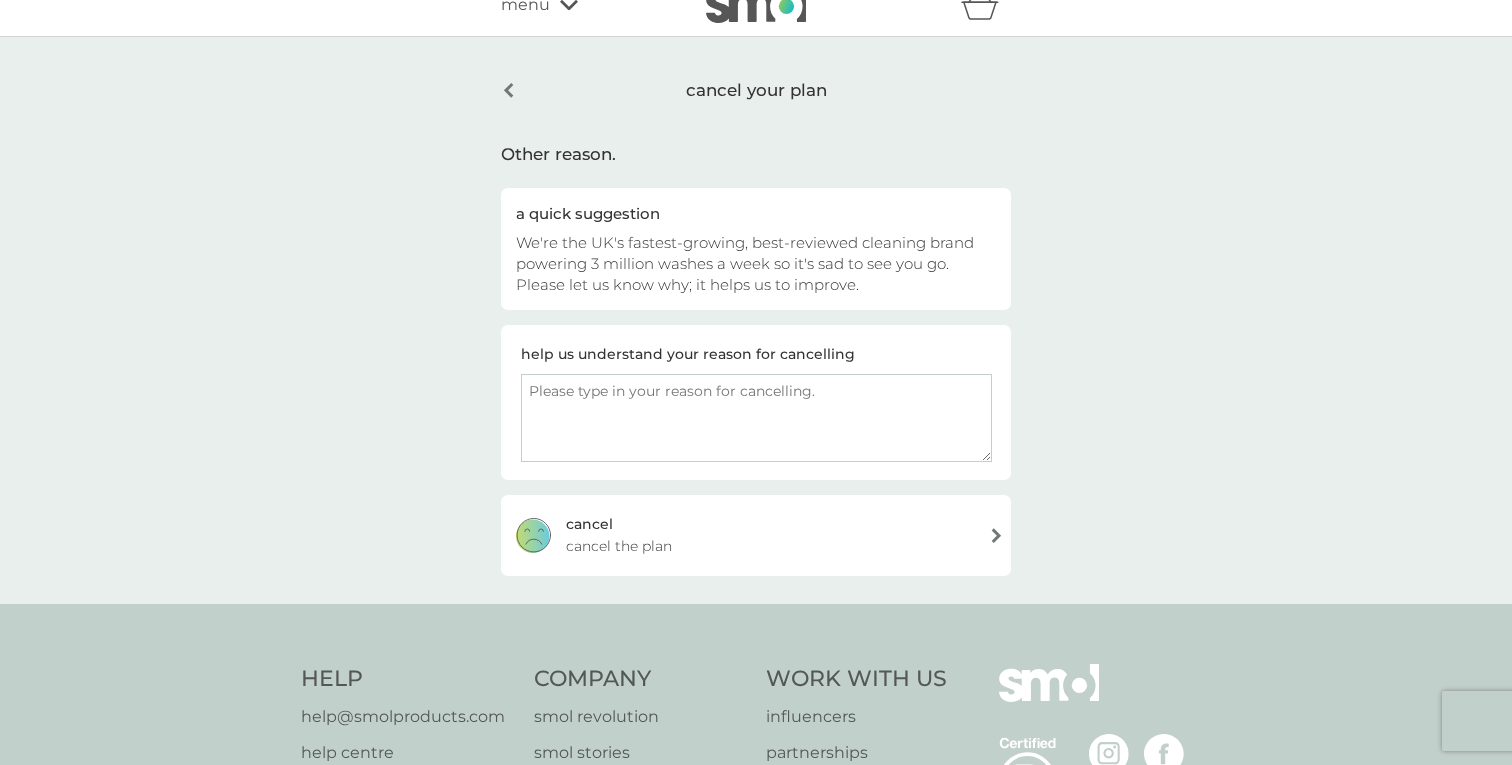scroll, scrollTop: 22, scrollLeft: 0, axis: vertical 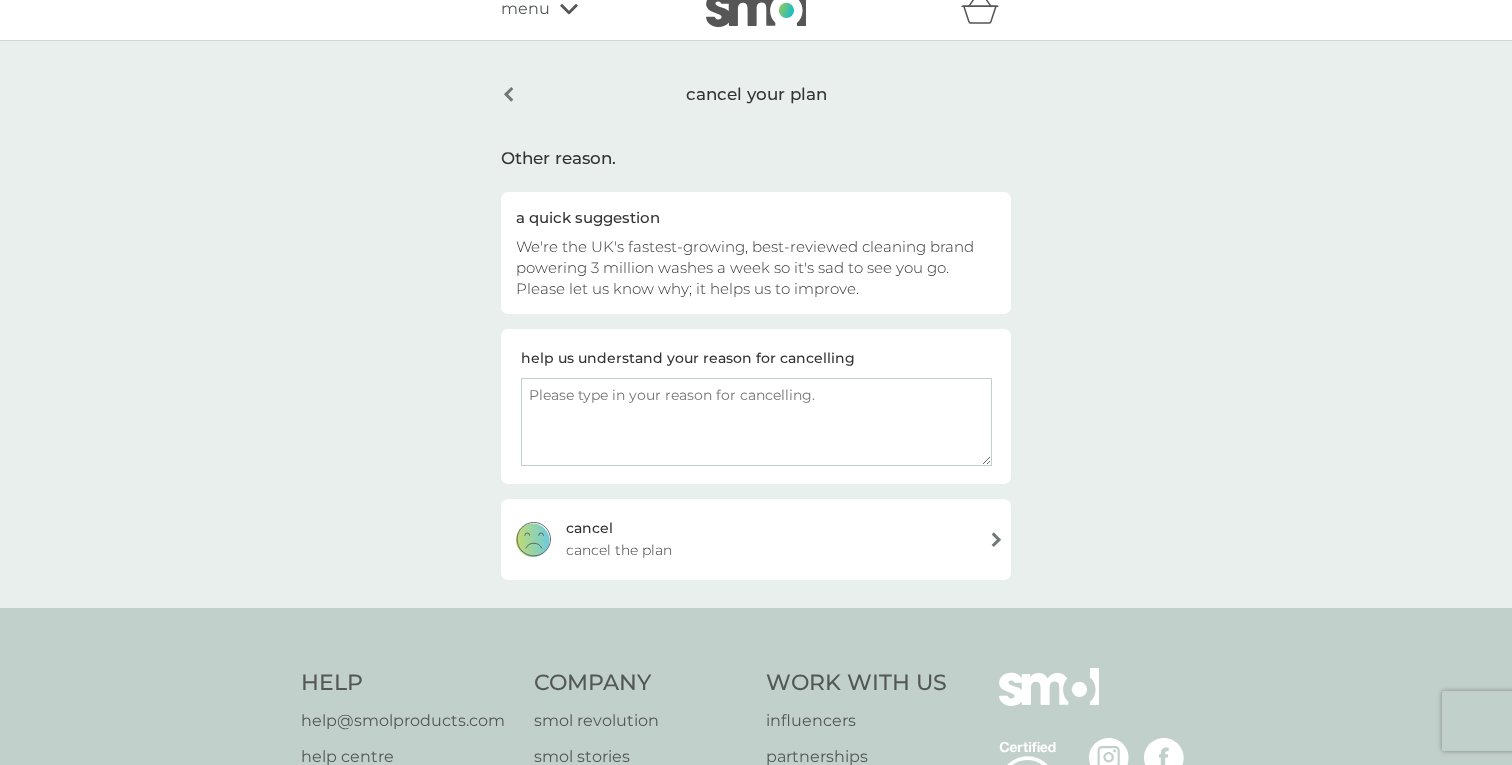click at bounding box center (756, 422) 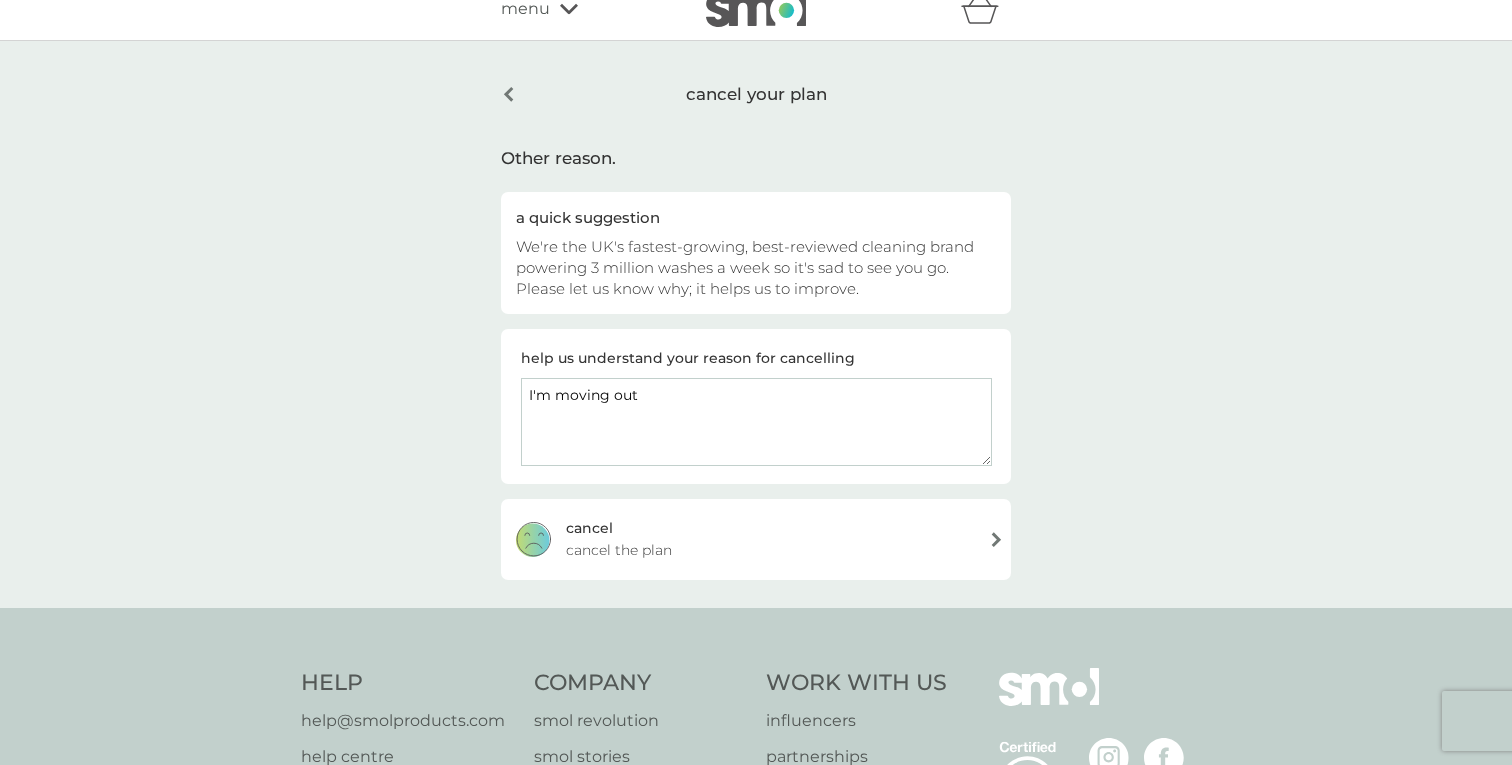 type on "I'm moving out" 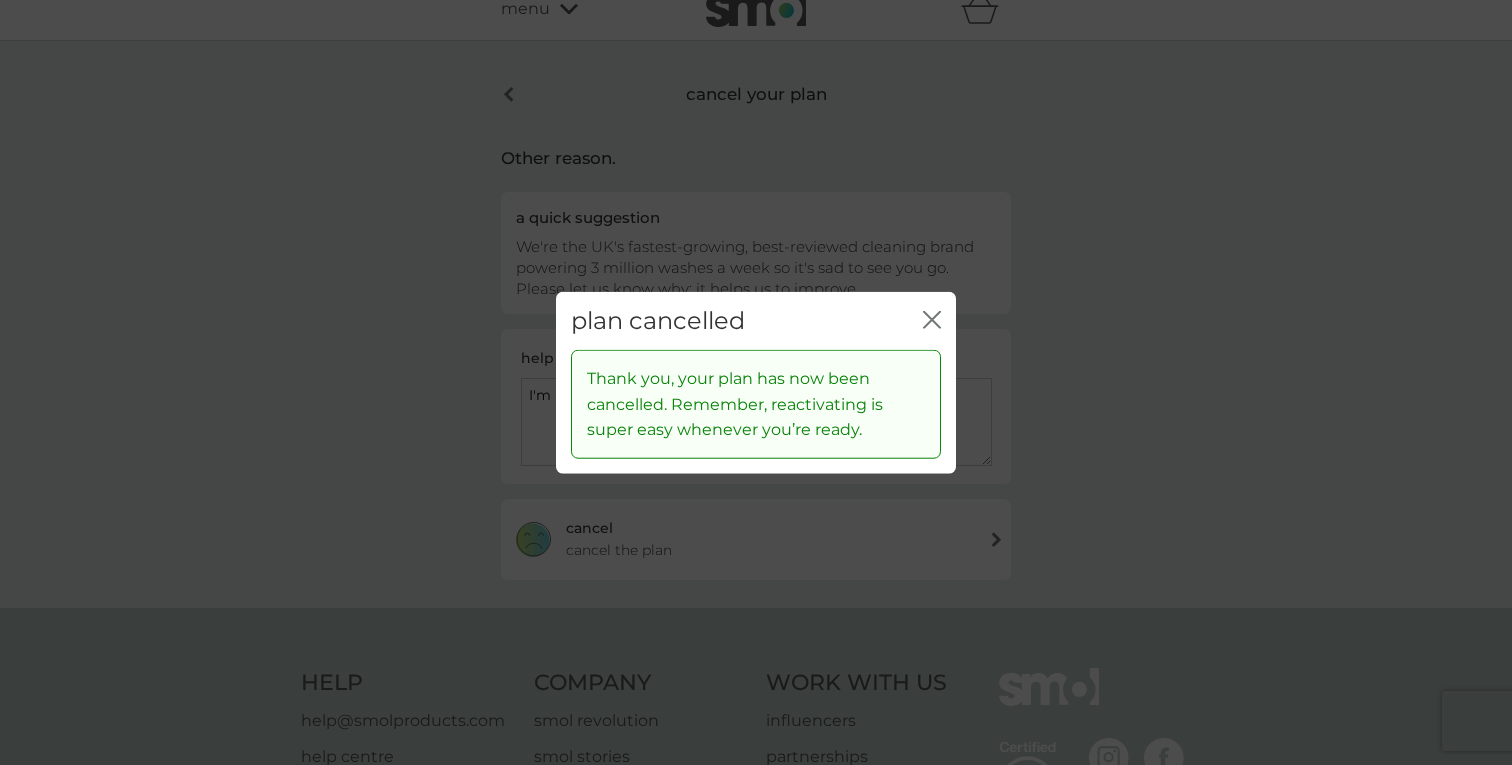 click on "close" 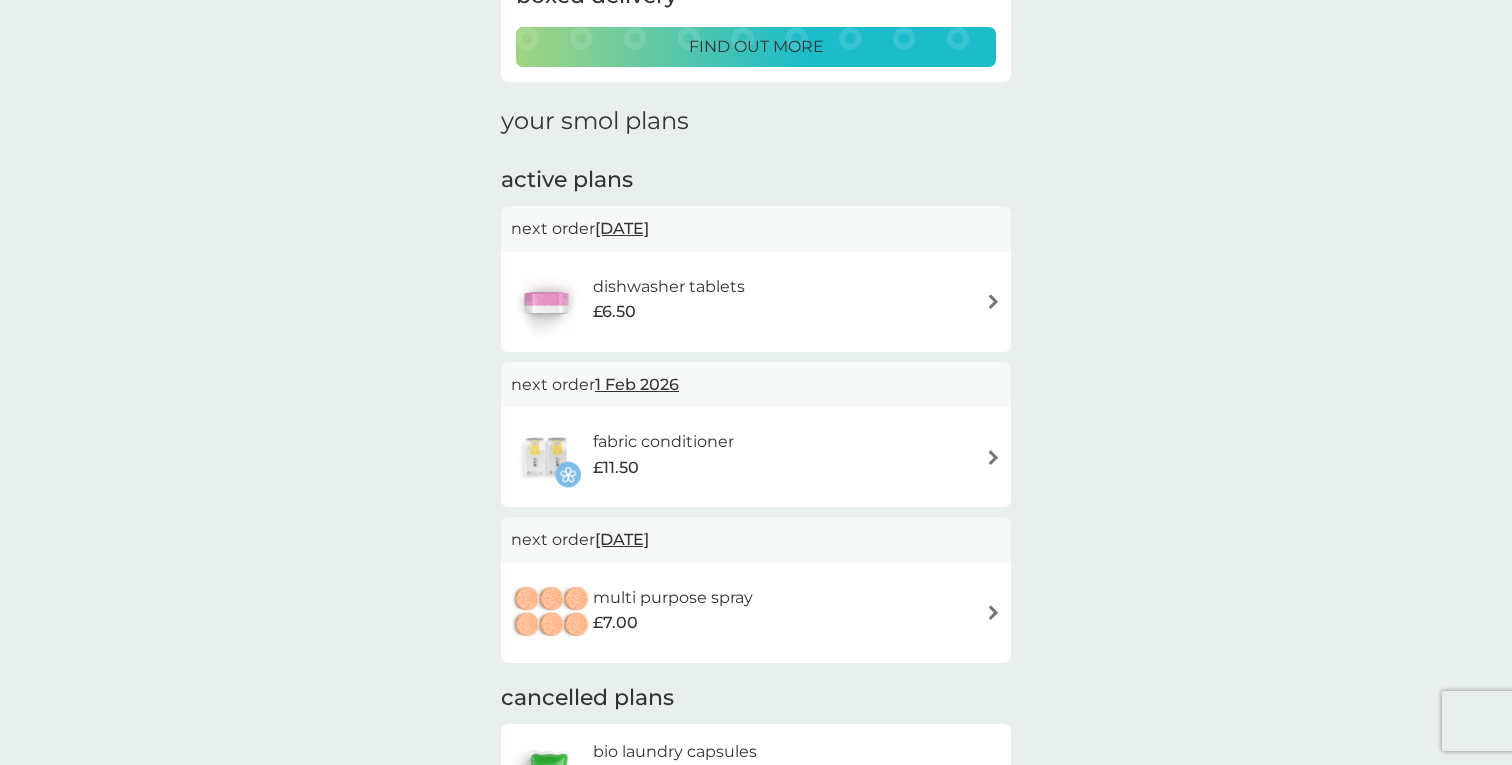 scroll, scrollTop: 224, scrollLeft: 0, axis: vertical 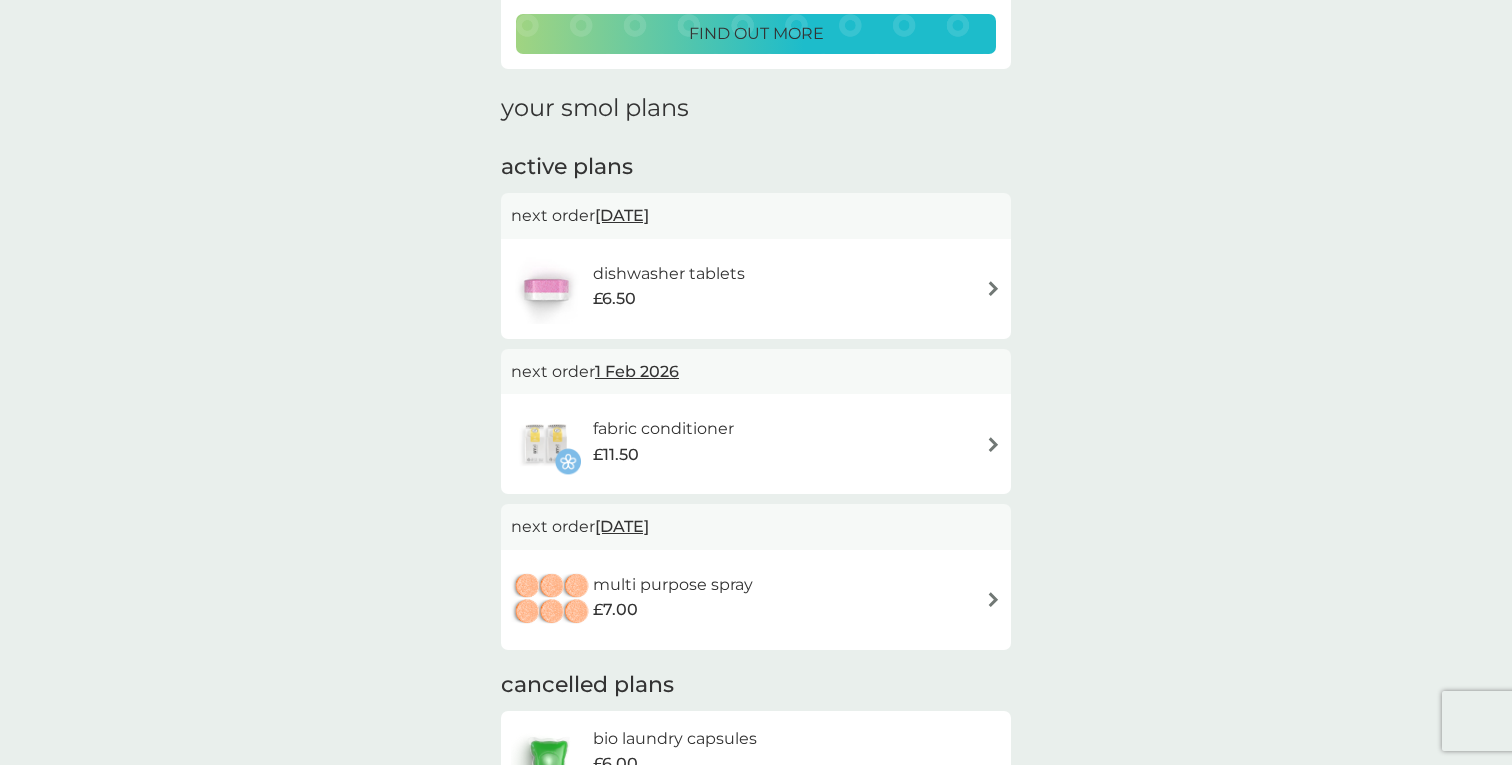 click on "£6.50" at bounding box center [669, 299] 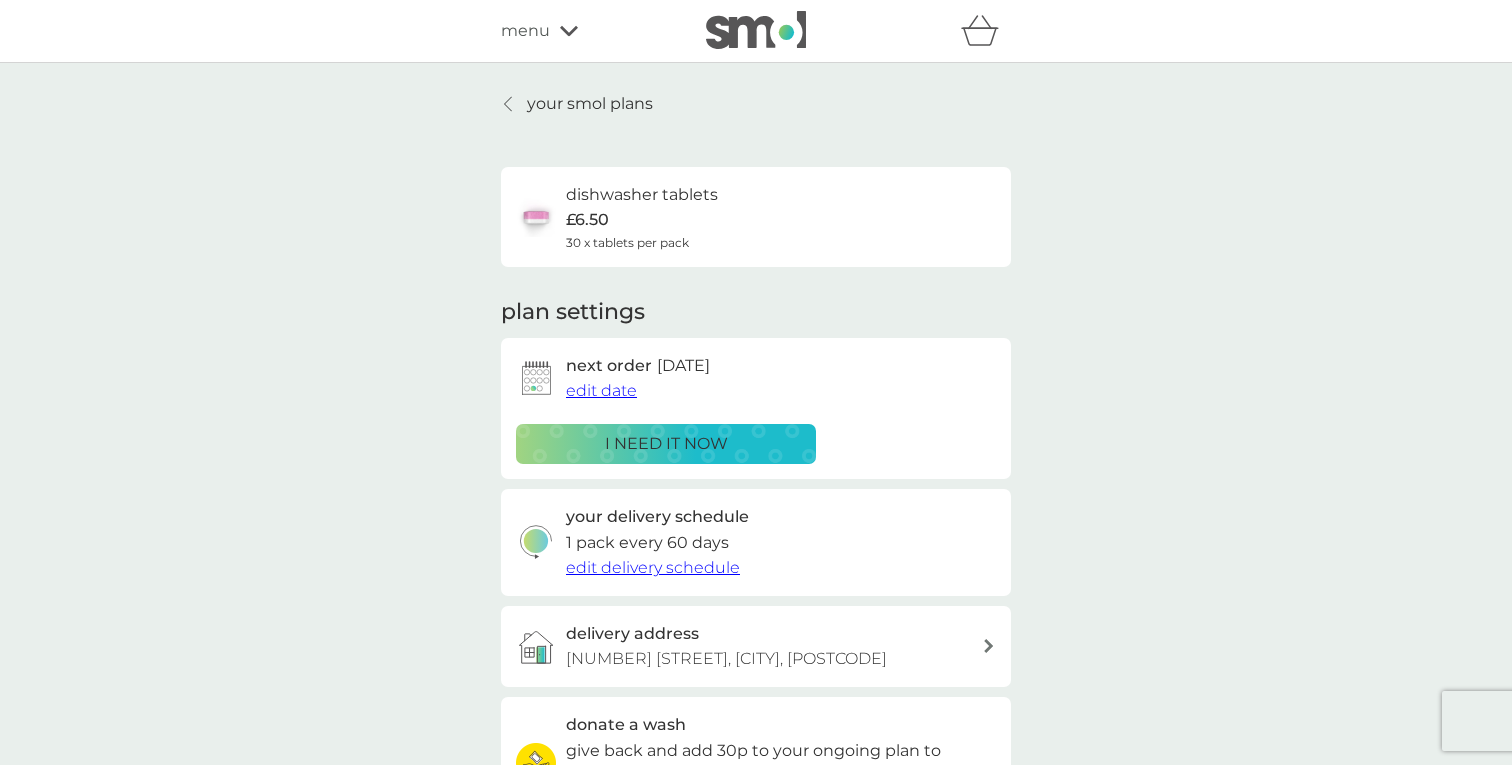 scroll, scrollTop: 727, scrollLeft: 0, axis: vertical 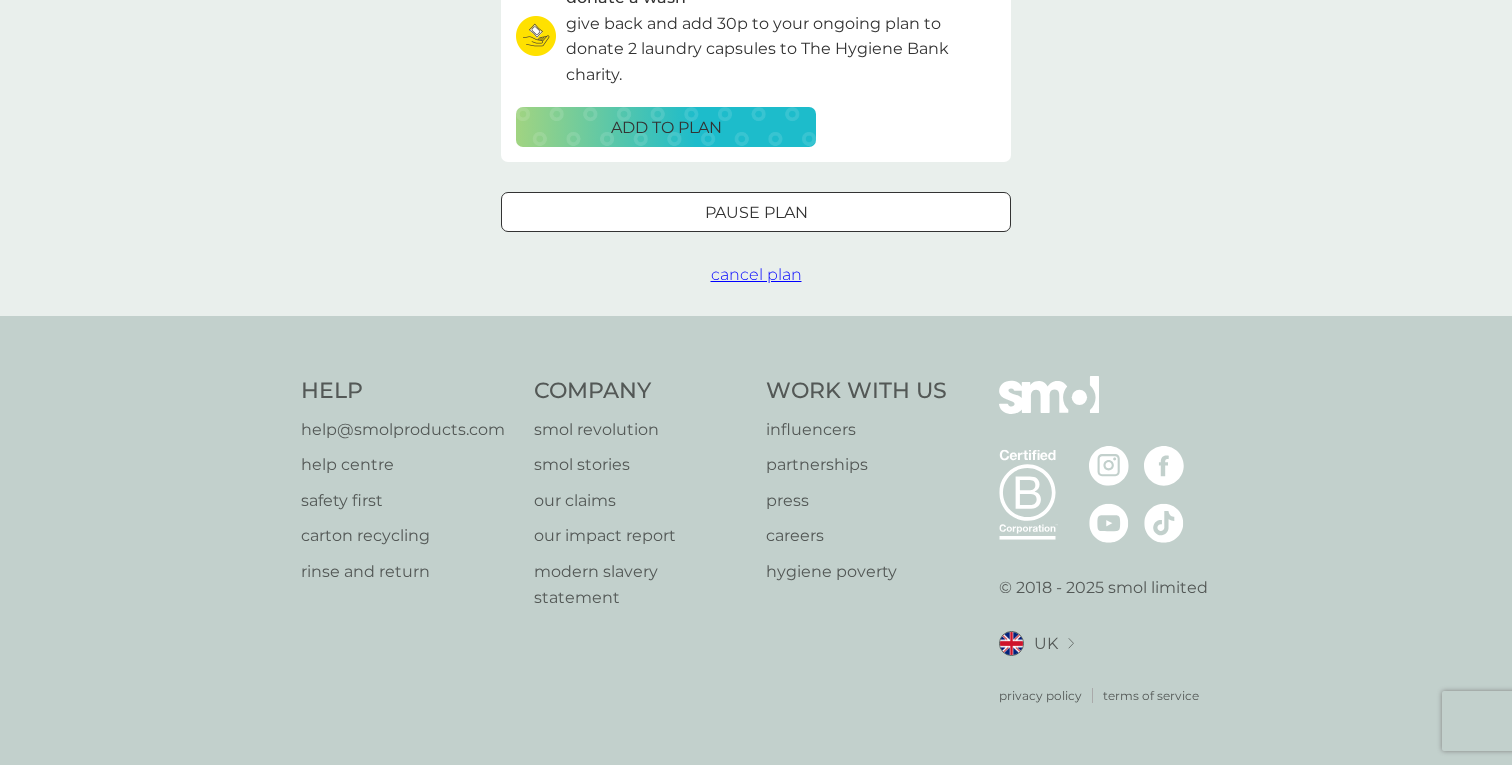 click on "cancel plan" at bounding box center (756, 274) 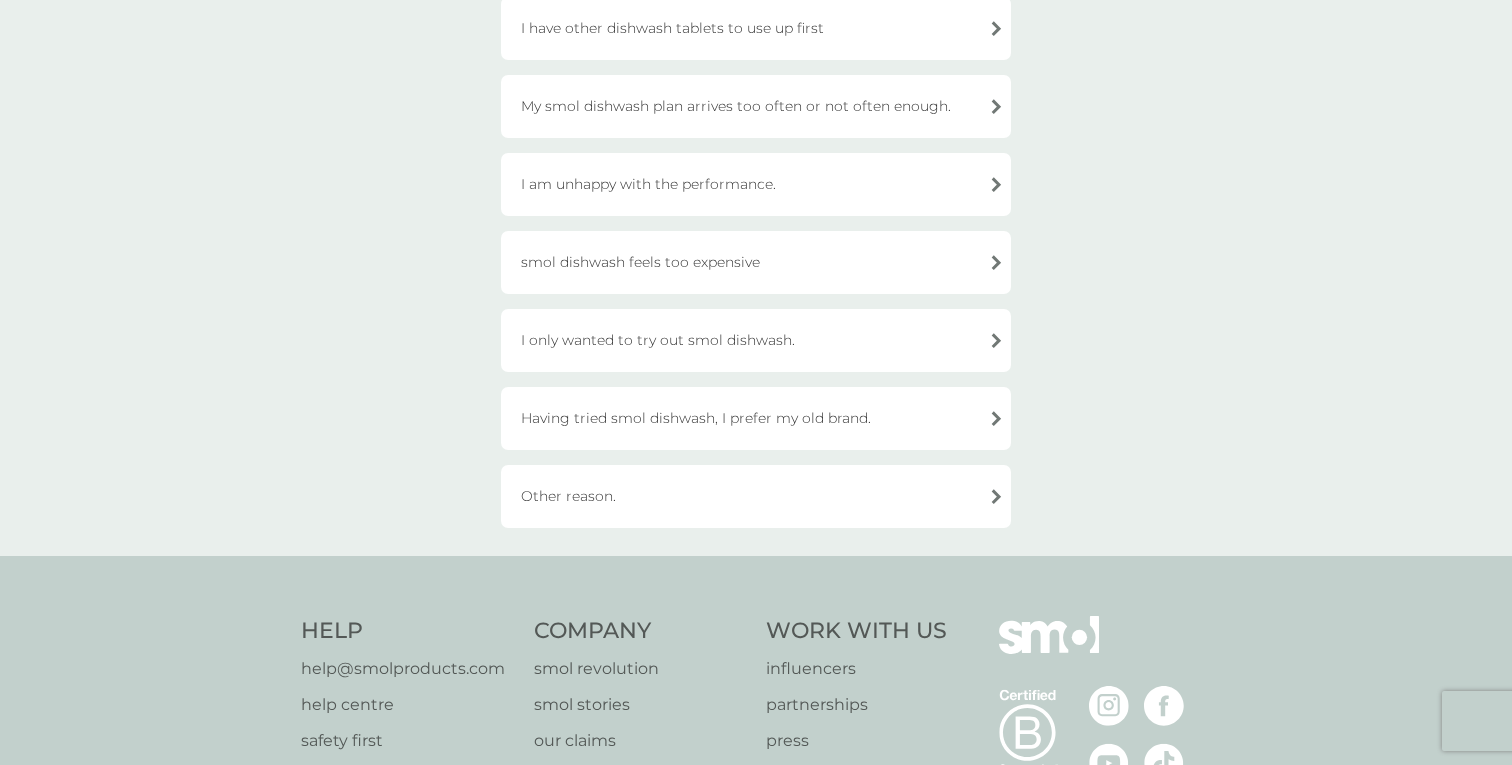 scroll, scrollTop: 250, scrollLeft: 0, axis: vertical 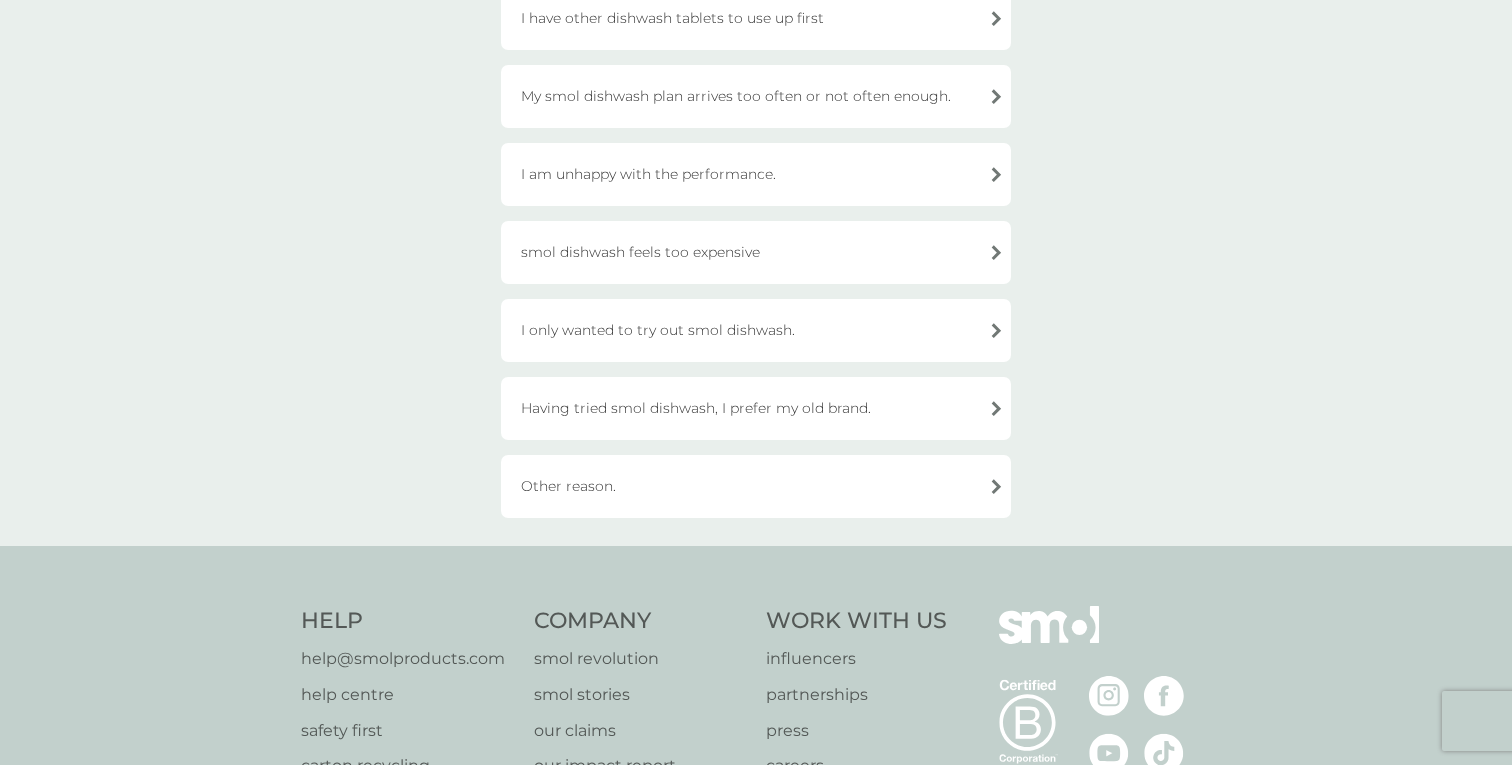 click on "Other reason." at bounding box center [756, 486] 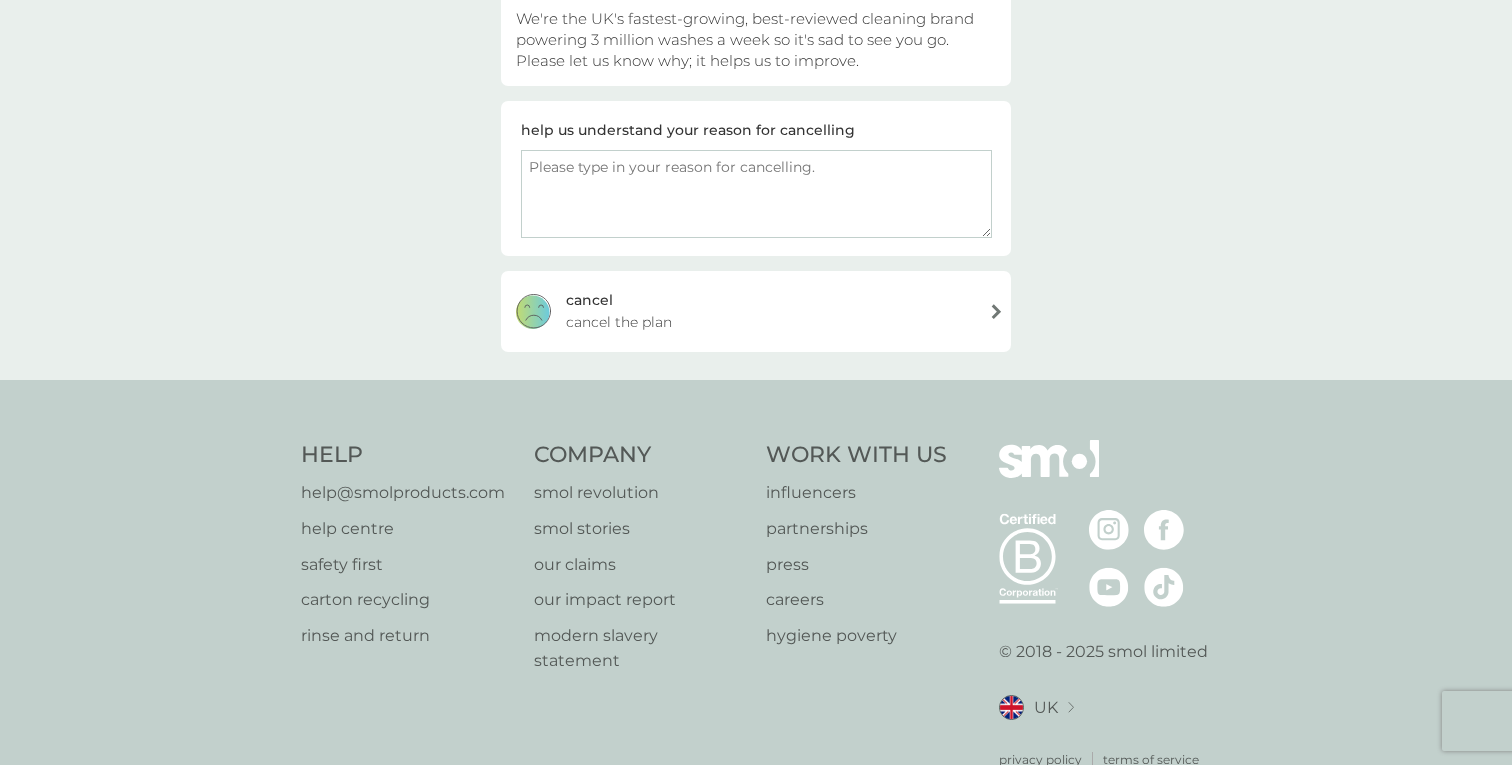 click at bounding box center [756, 194] 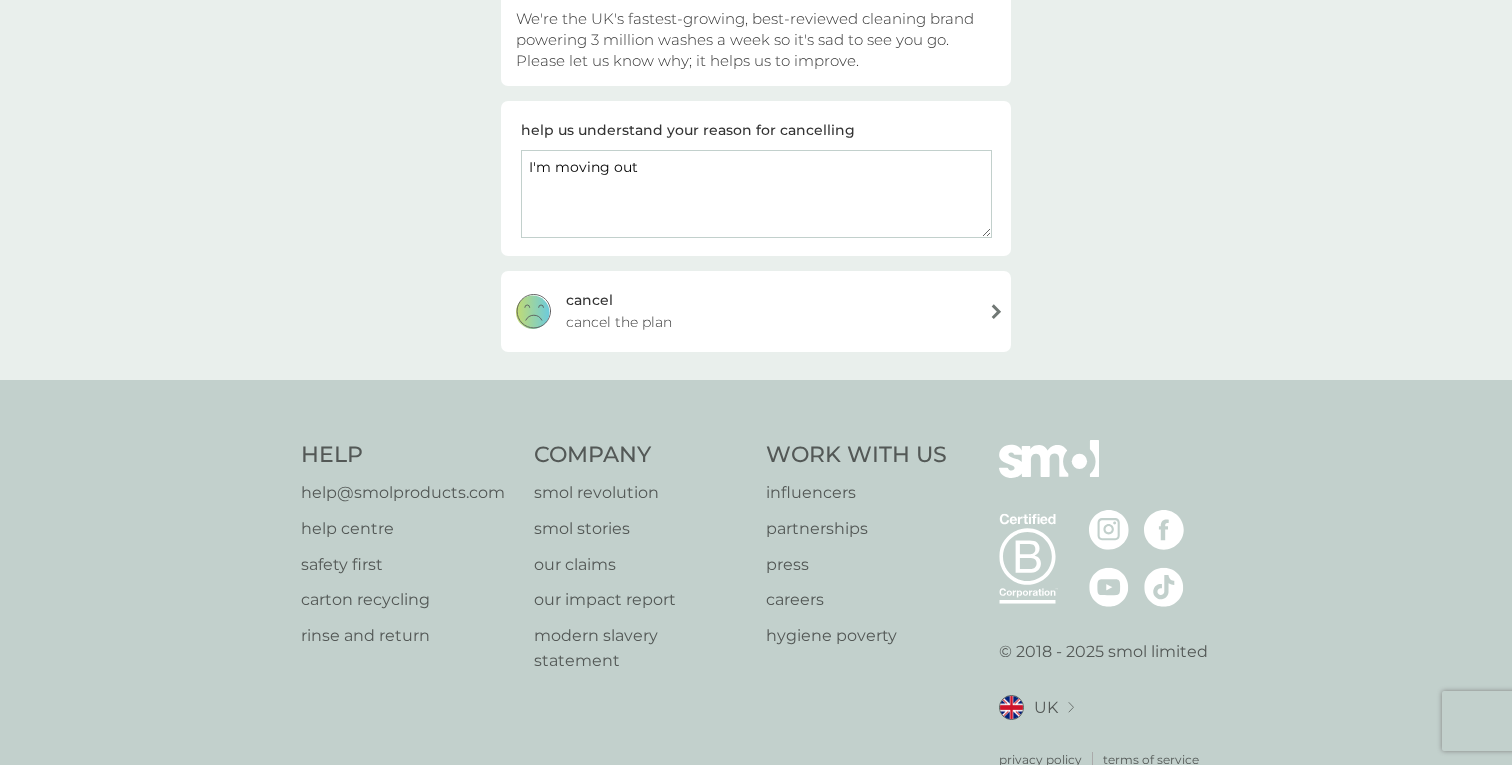 type on "I'm moving out" 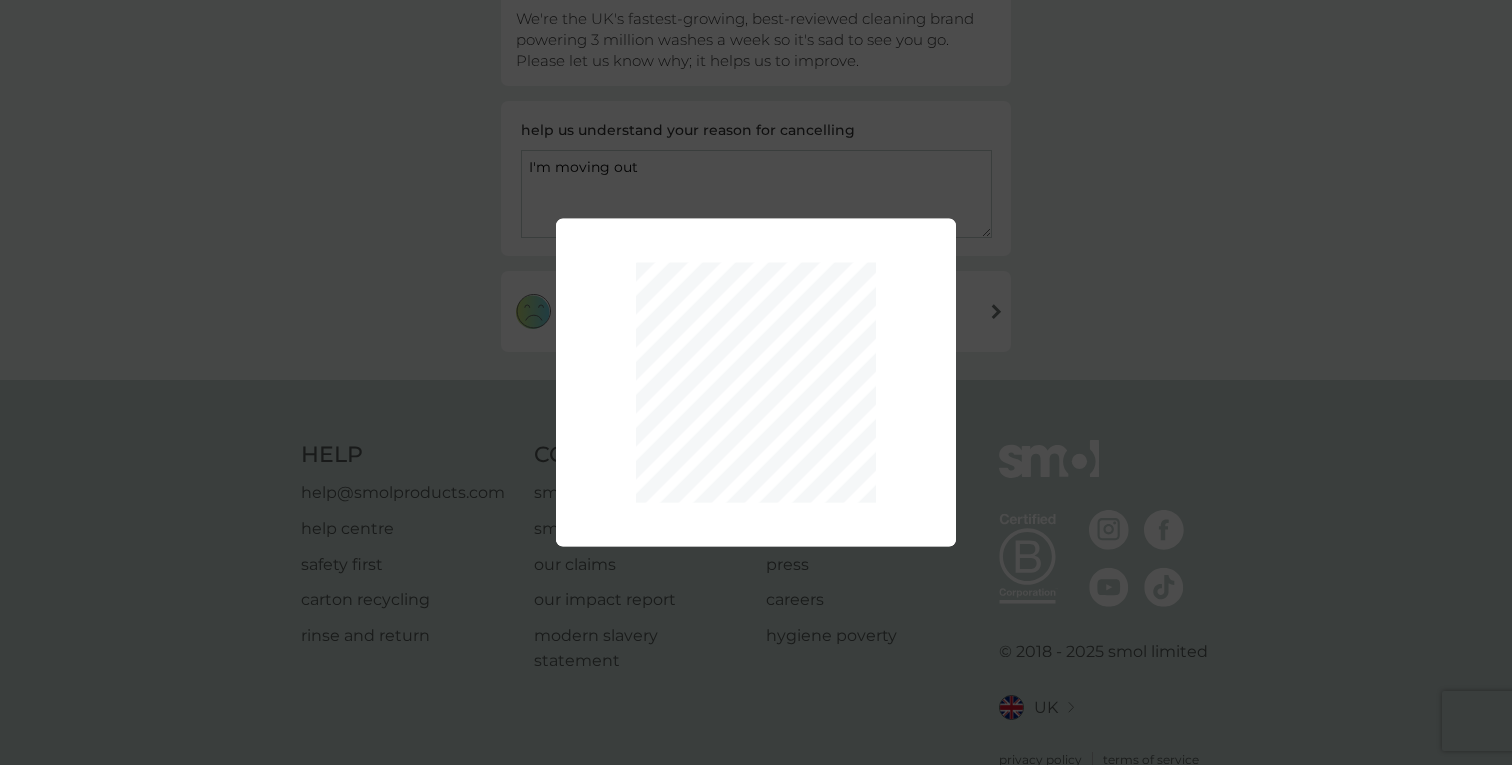 scroll, scrollTop: 310, scrollLeft: 0, axis: vertical 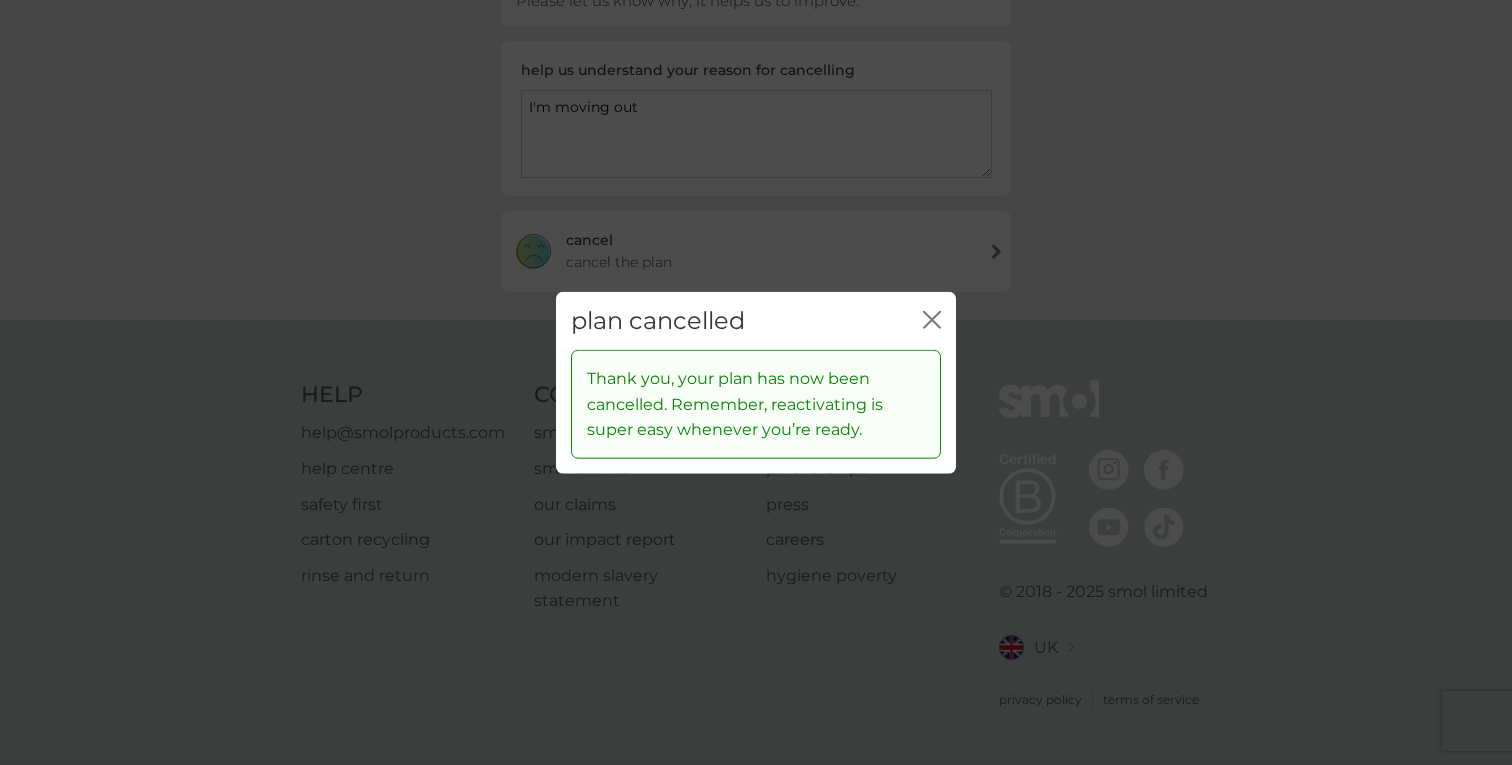 click 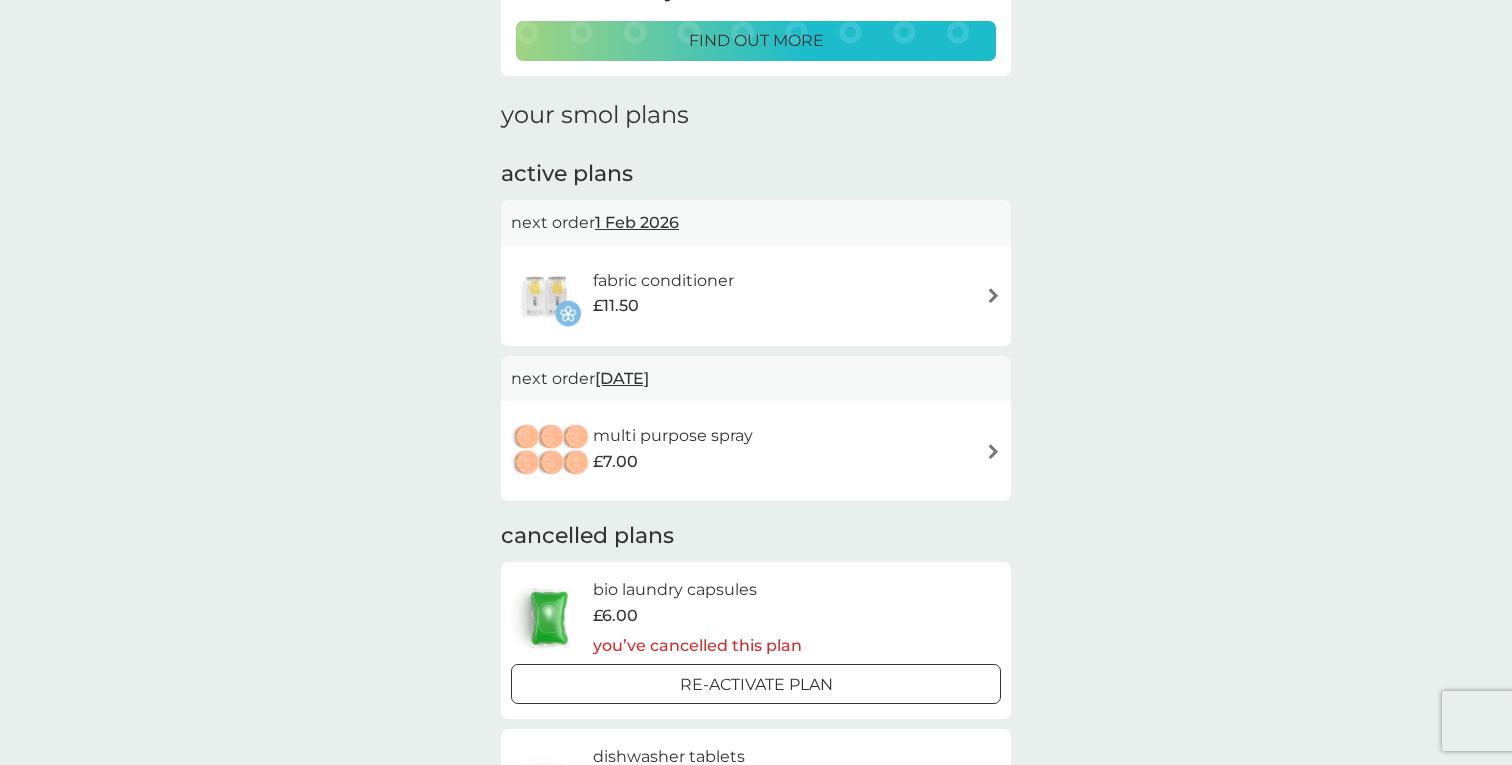 scroll, scrollTop: 0, scrollLeft: 0, axis: both 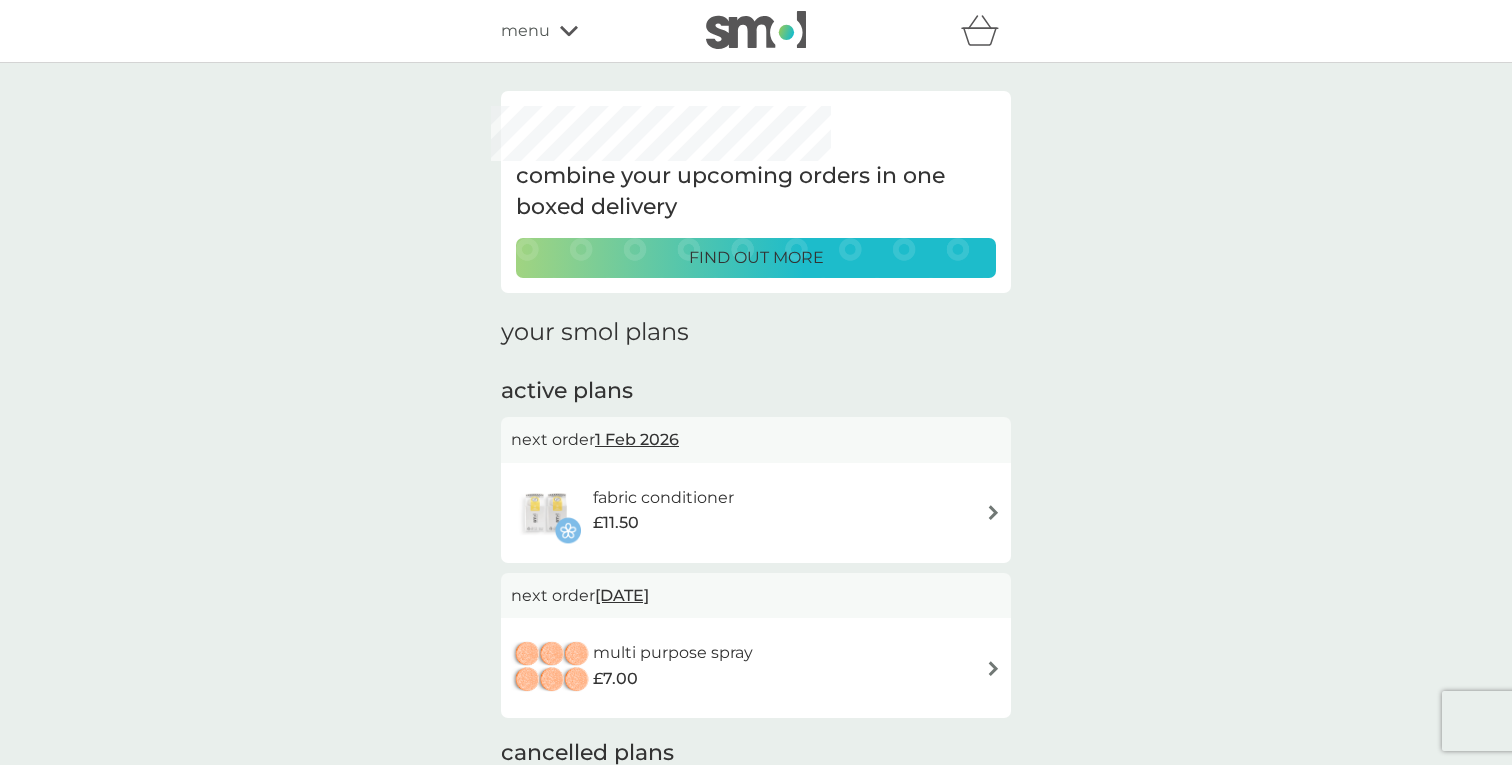 click on "refer a friend & you BOTH save smol impact smol shop your smol plans your upcoming orders your details order history logout menu" at bounding box center (756, 31) 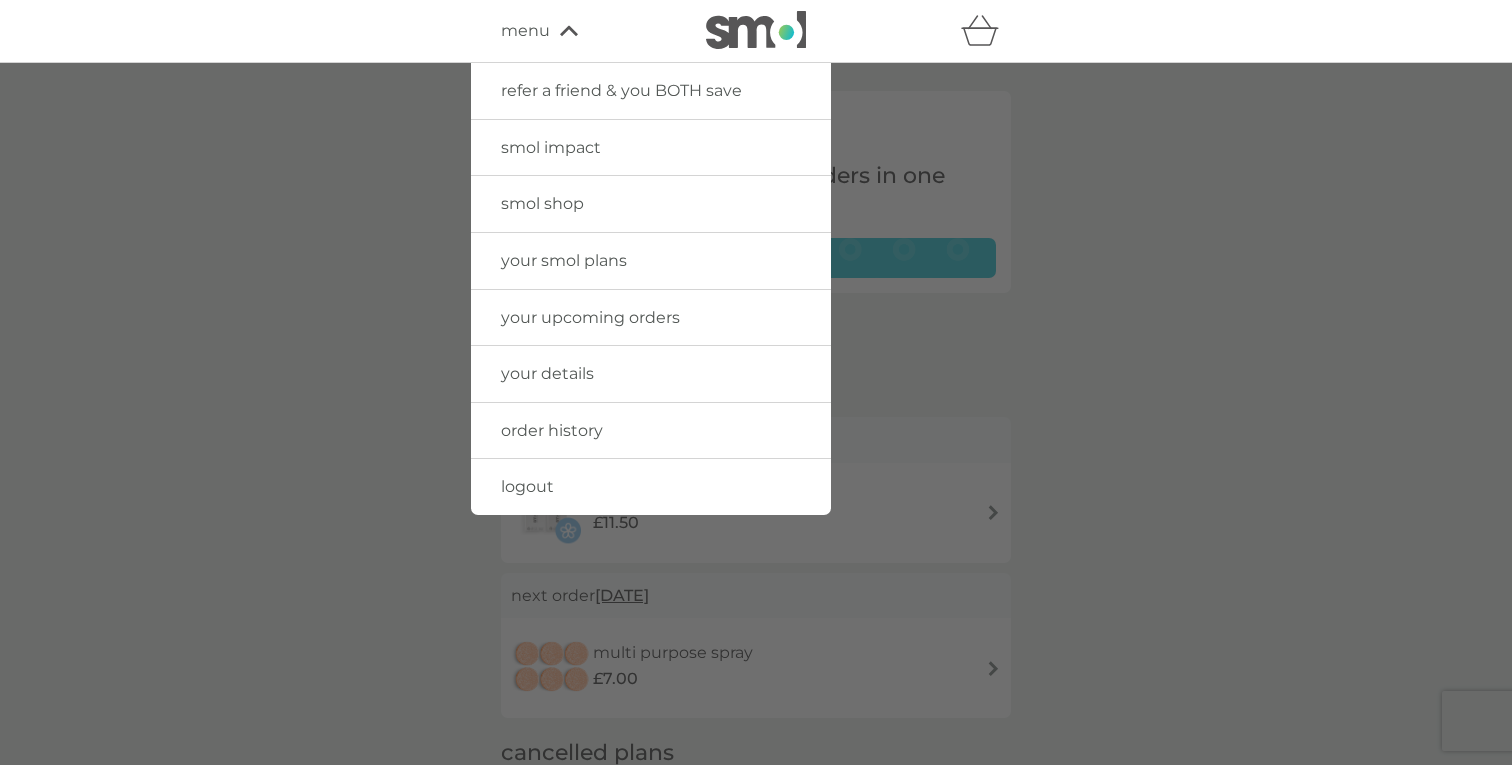 click on "refer a friend & you BOTH save" at bounding box center [621, 90] 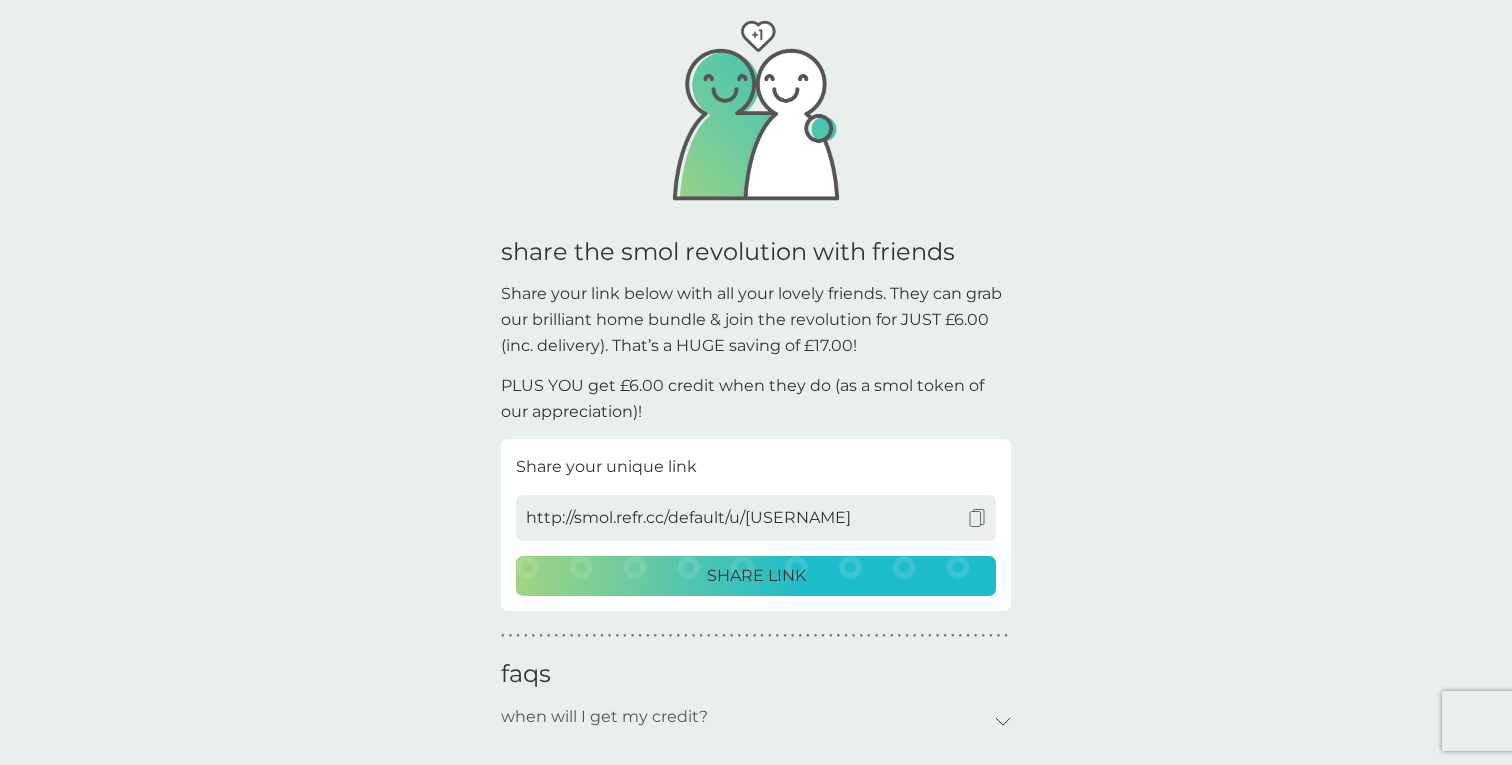 scroll, scrollTop: 200, scrollLeft: 0, axis: vertical 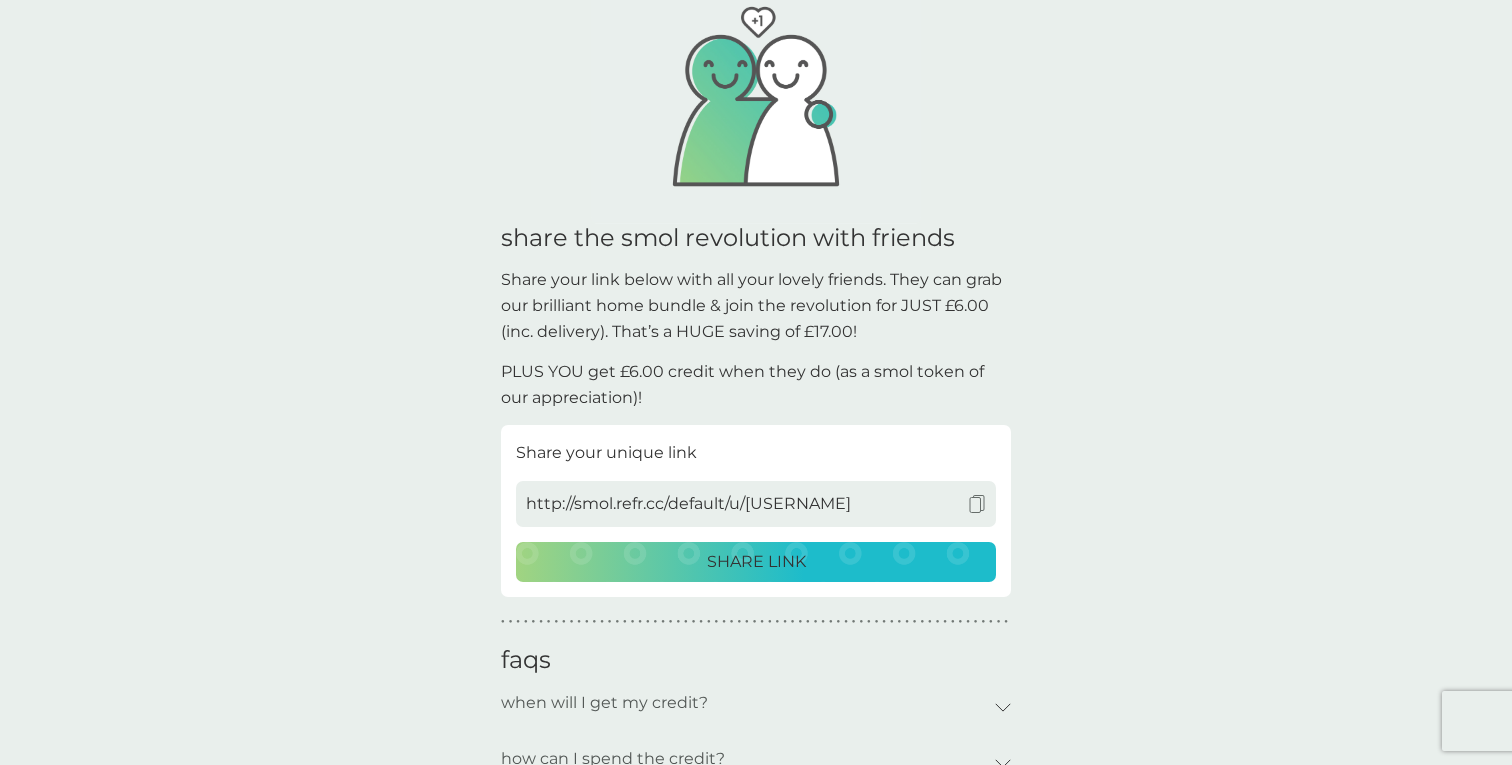 click on "SHARE LINK" at bounding box center (756, 562) 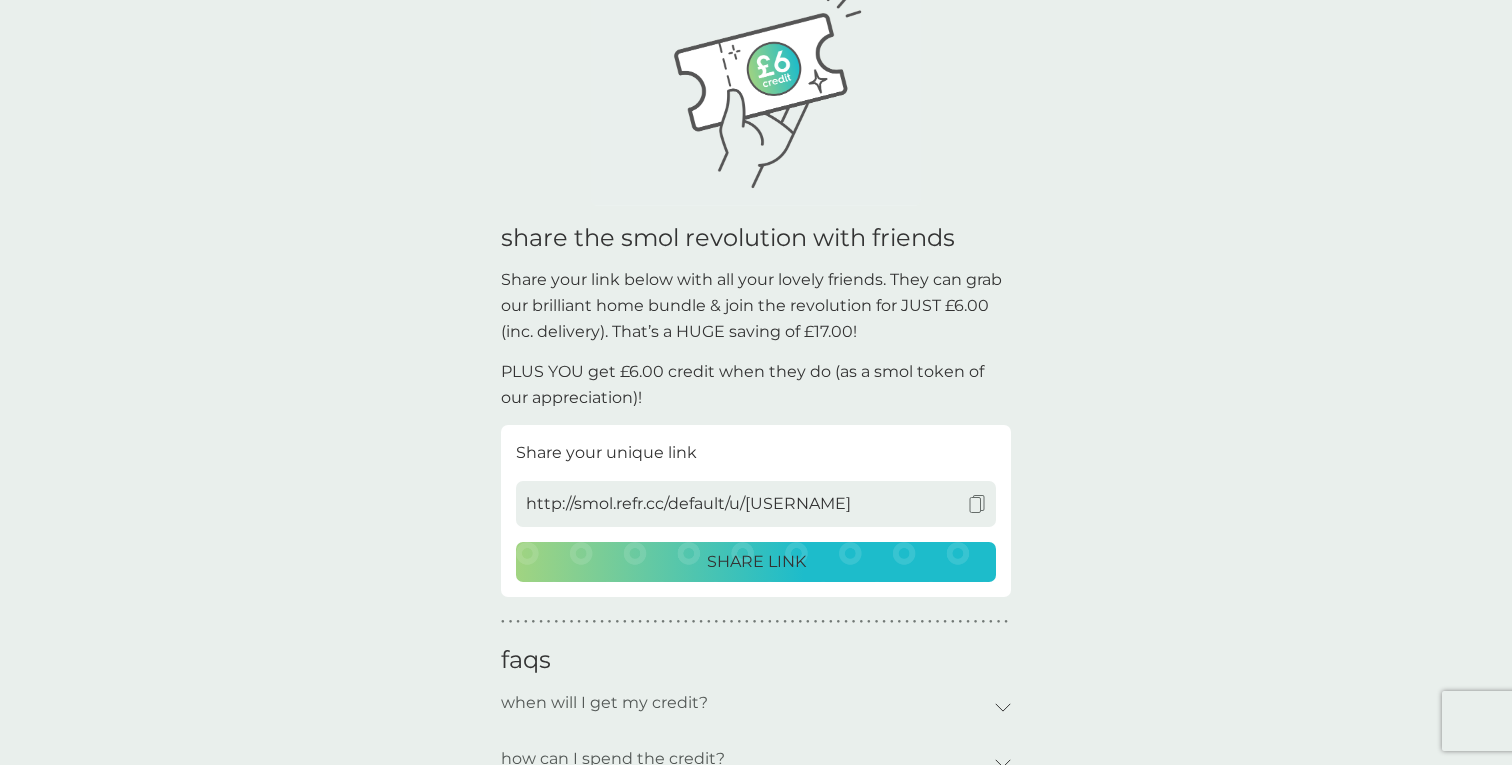 scroll, scrollTop: 0, scrollLeft: 0, axis: both 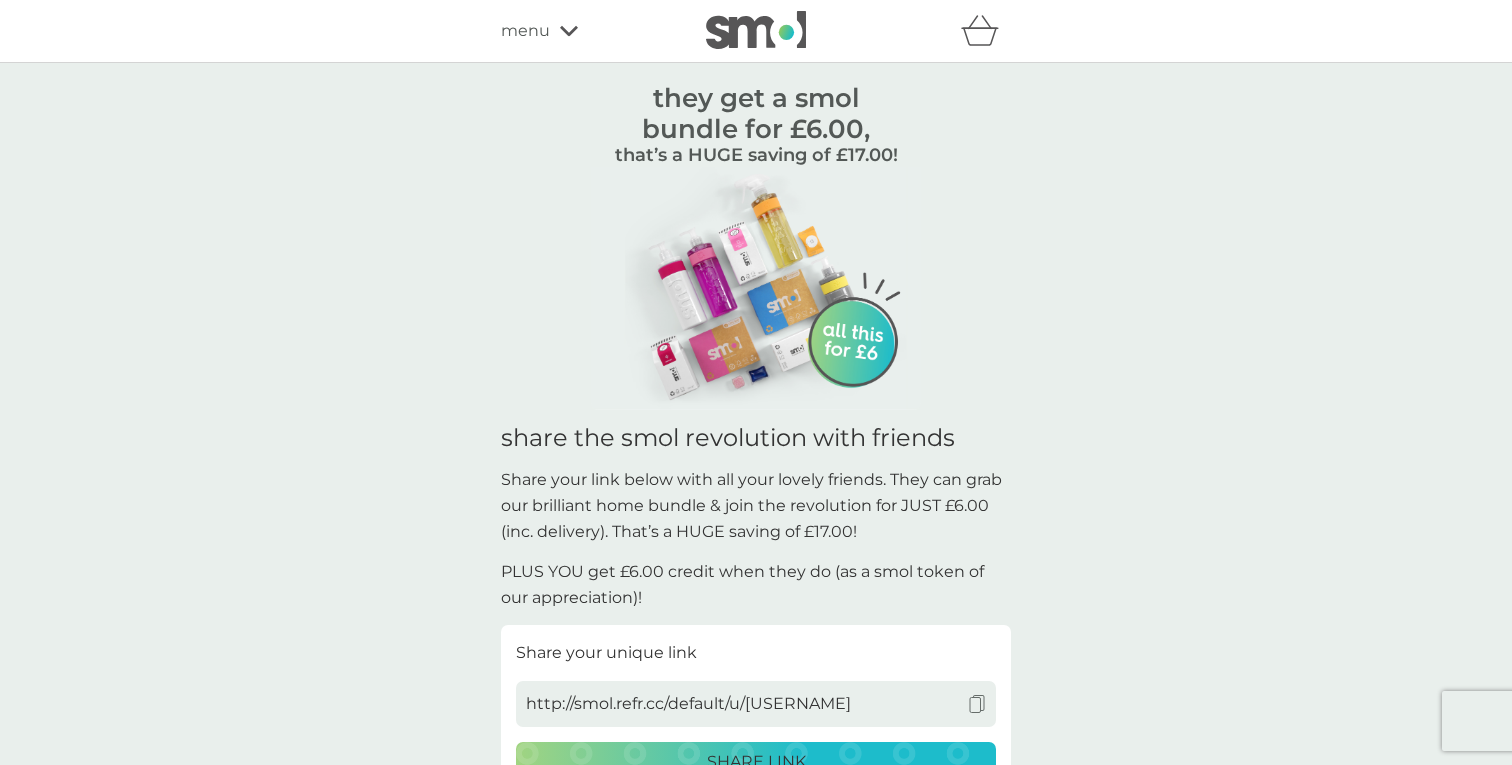 click on "menu" at bounding box center (525, 31) 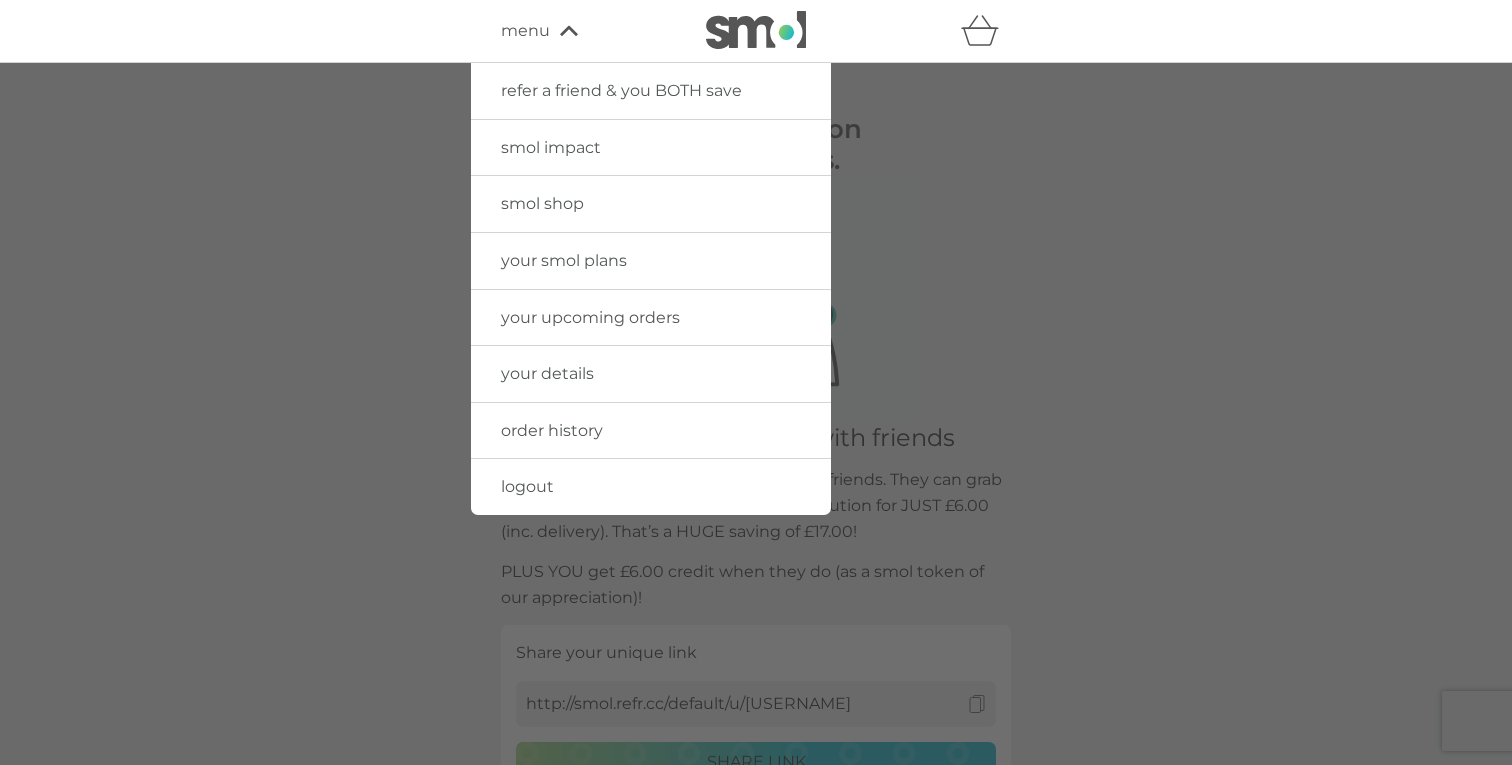 click on "your upcoming orders" at bounding box center (651, 318) 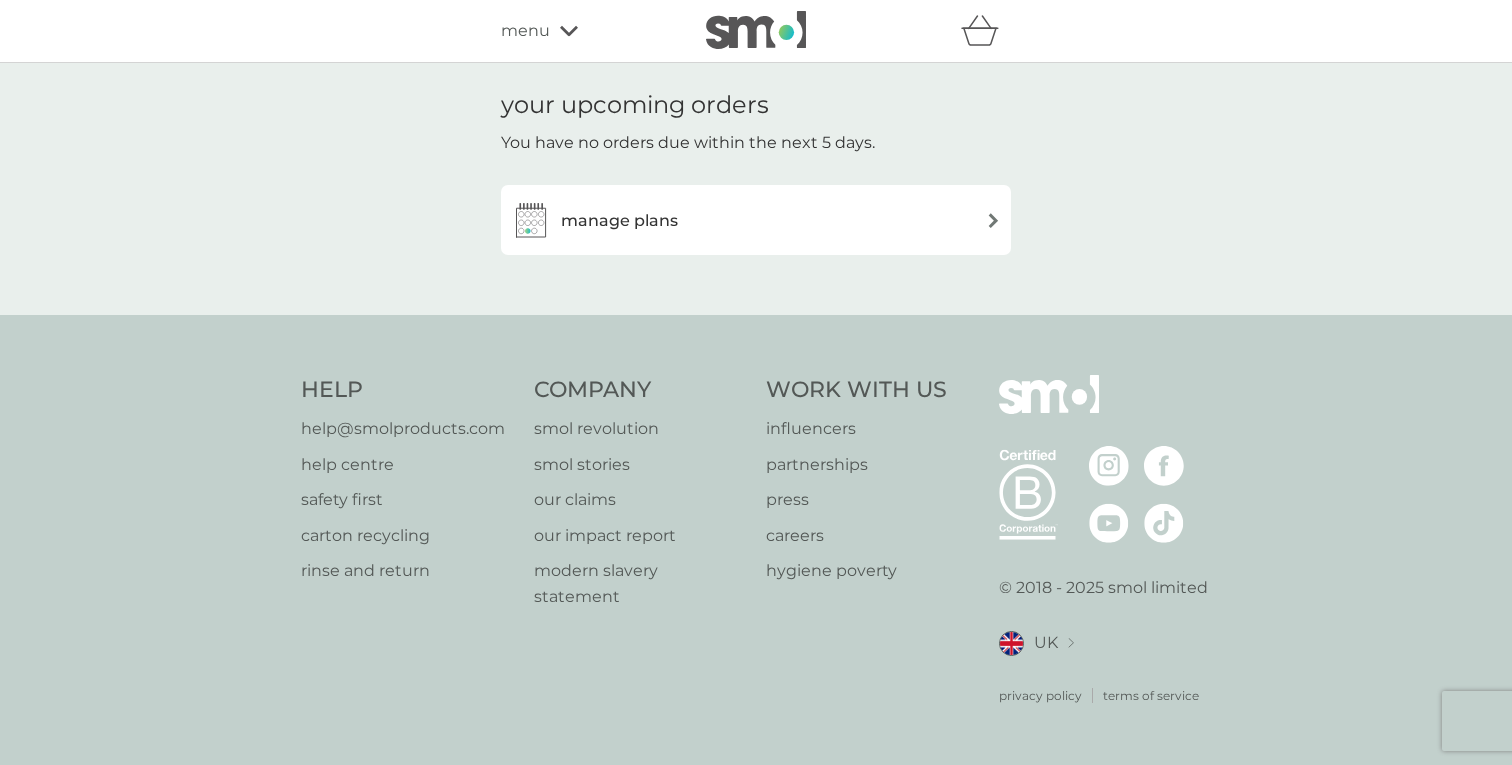 click on "your upcoming orders You have no orders due within the next 5 days. manage plans" at bounding box center (756, 173) 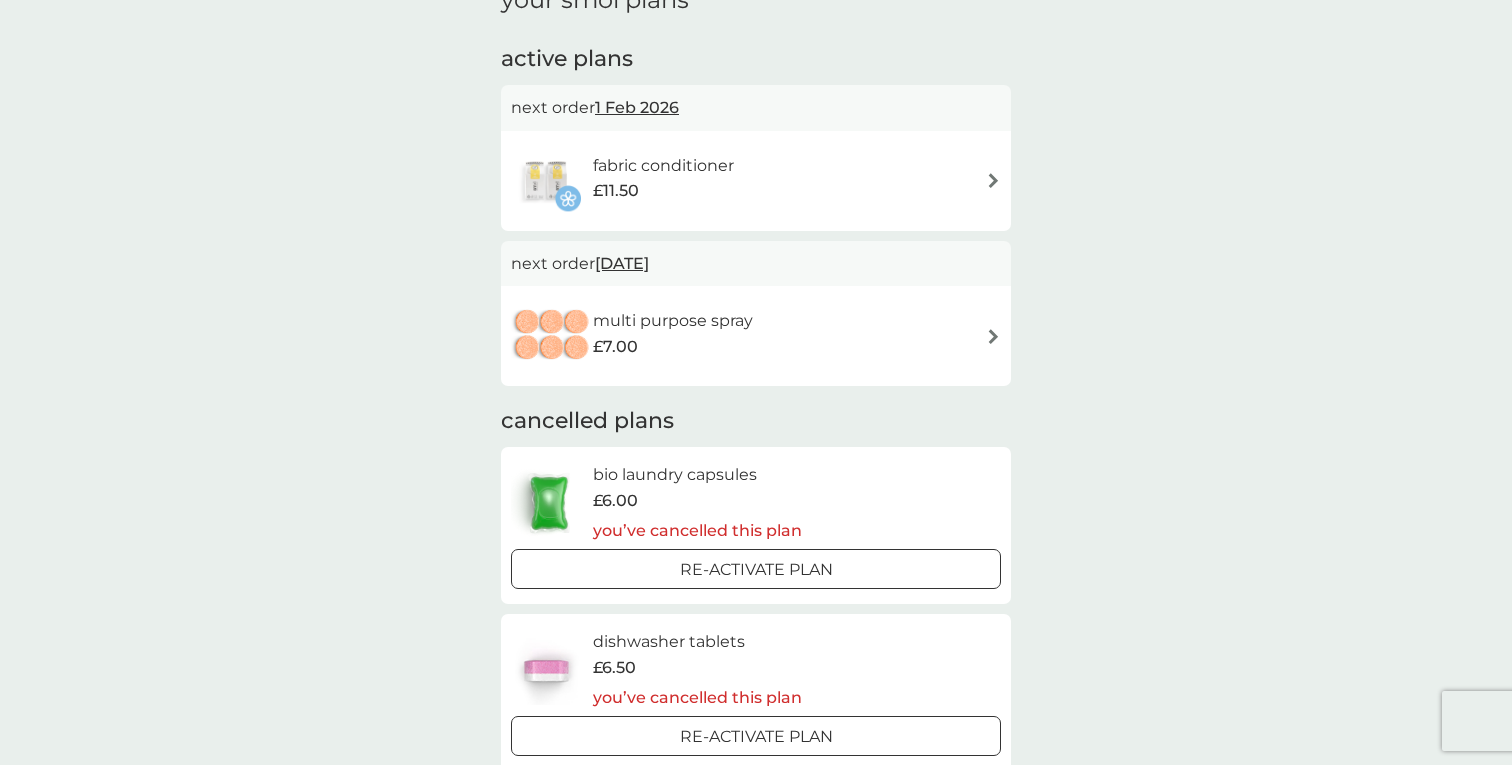 scroll, scrollTop: 352, scrollLeft: 0, axis: vertical 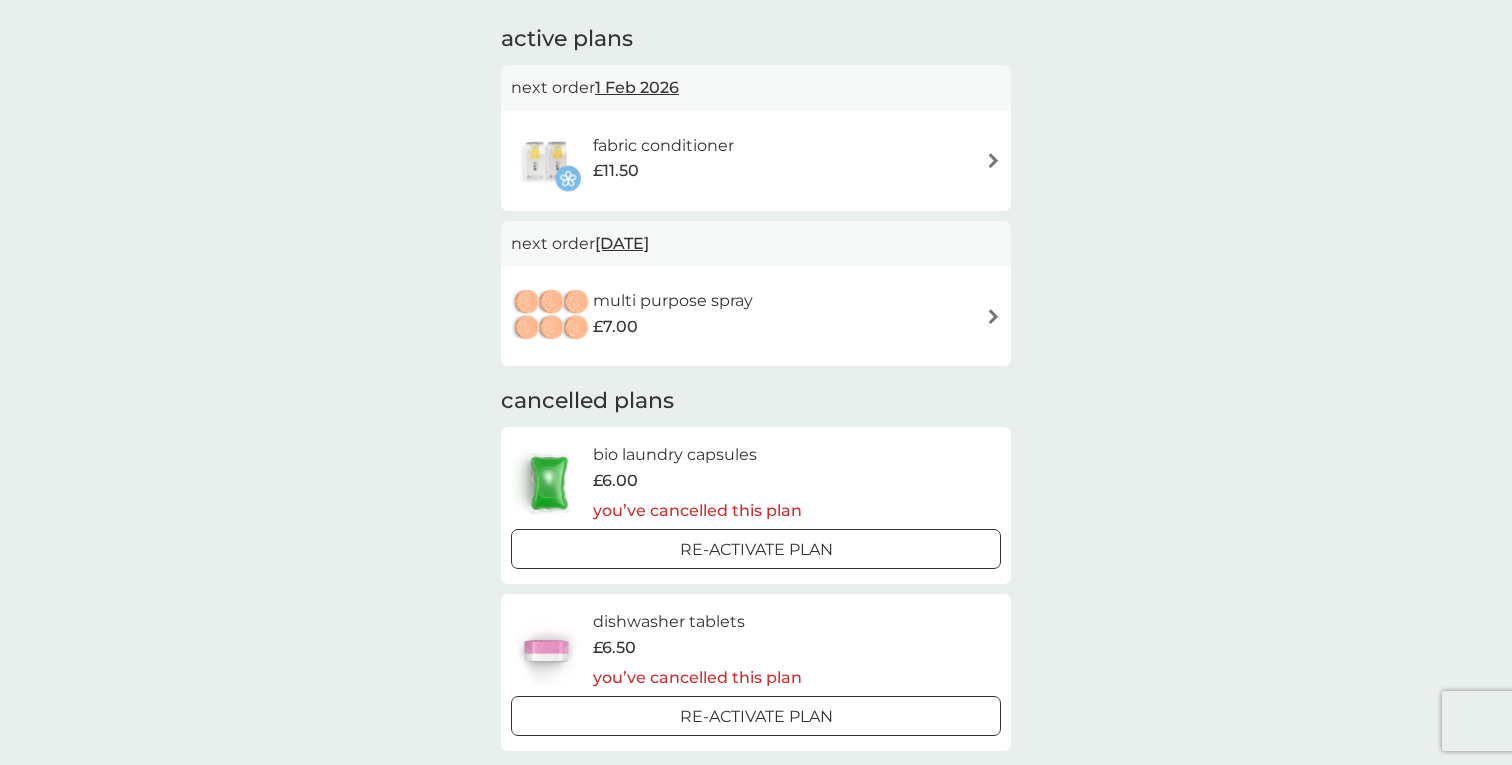 click on "fabric conditioner £11.50" at bounding box center (756, 161) 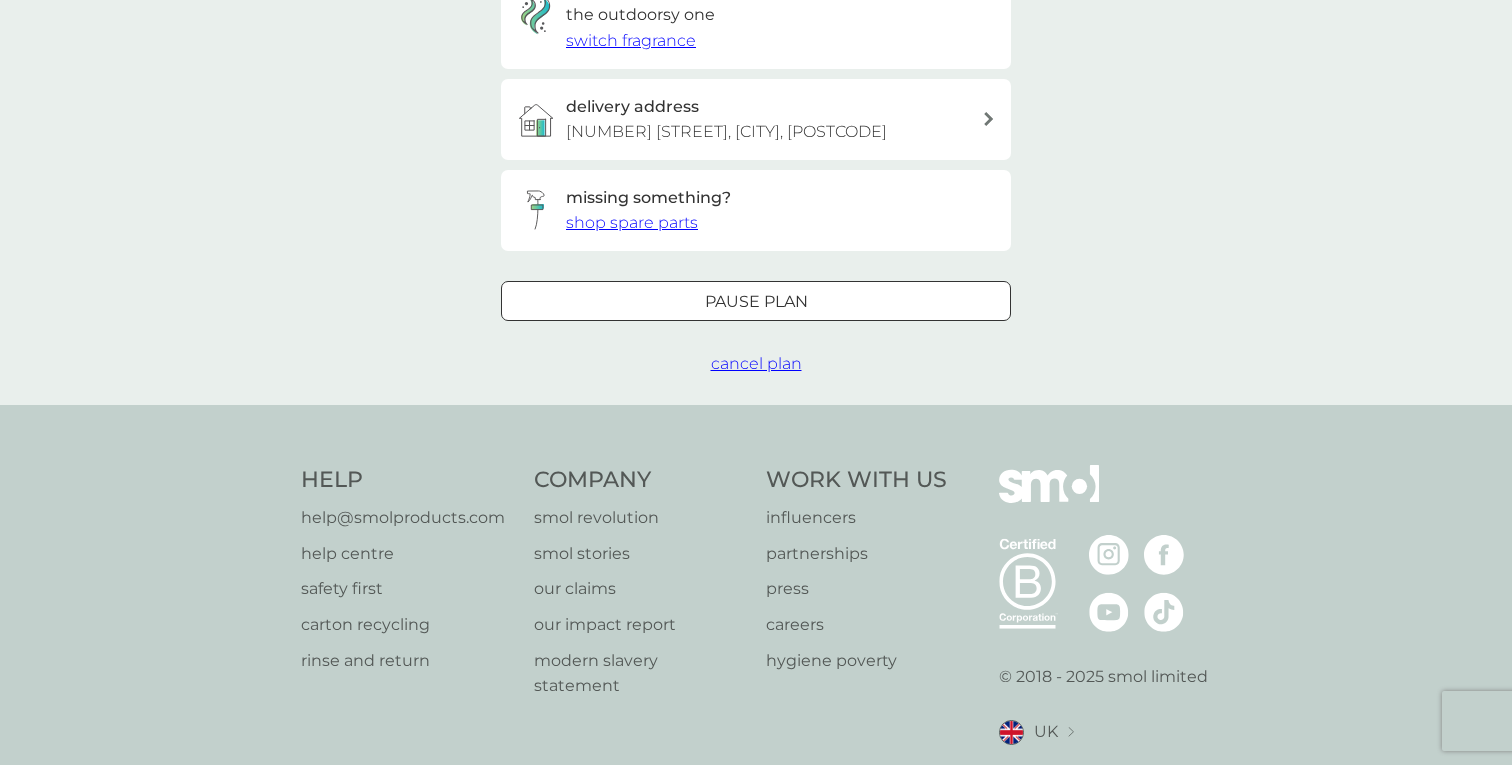 scroll, scrollTop: 711, scrollLeft: 0, axis: vertical 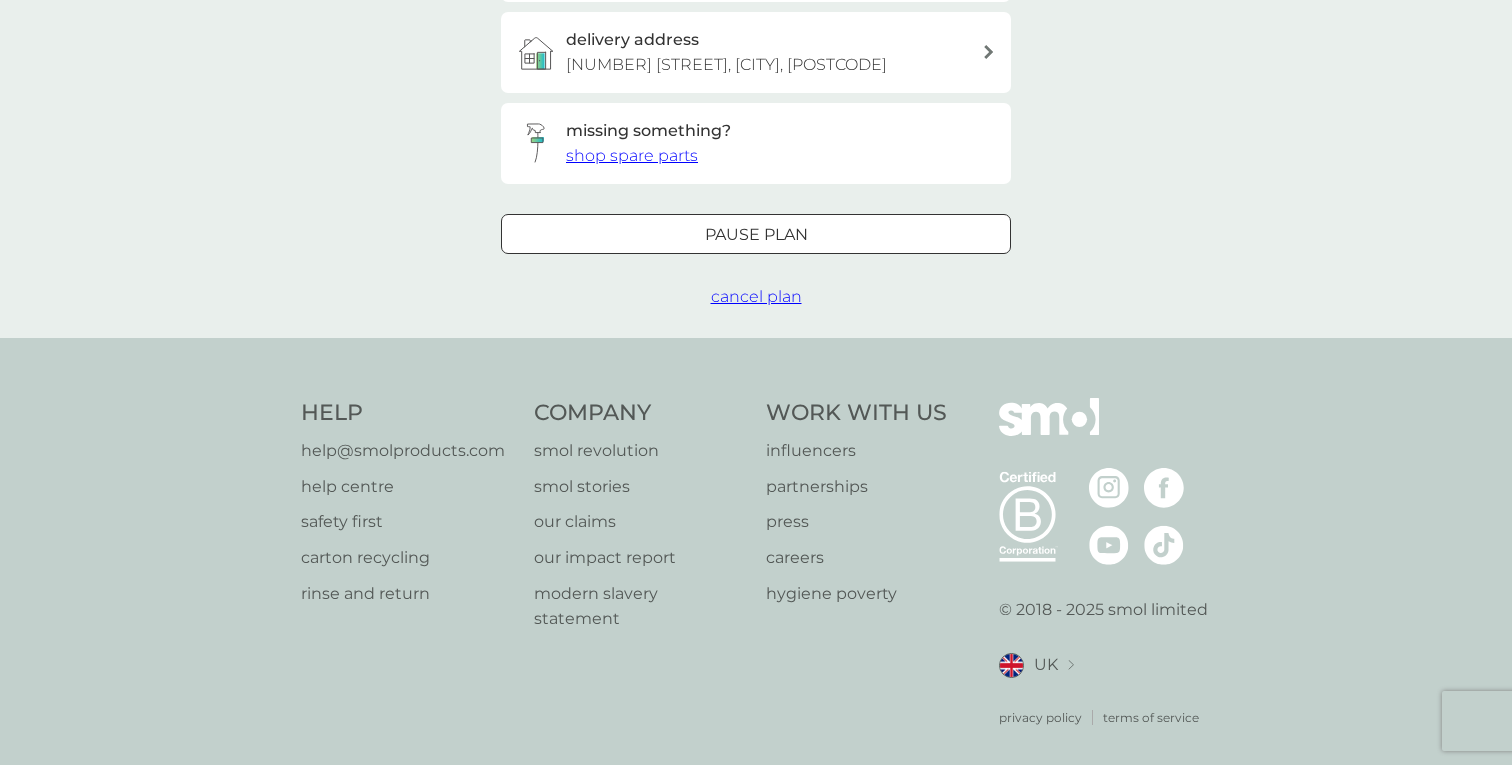 click on "cancel plan" at bounding box center (756, 297) 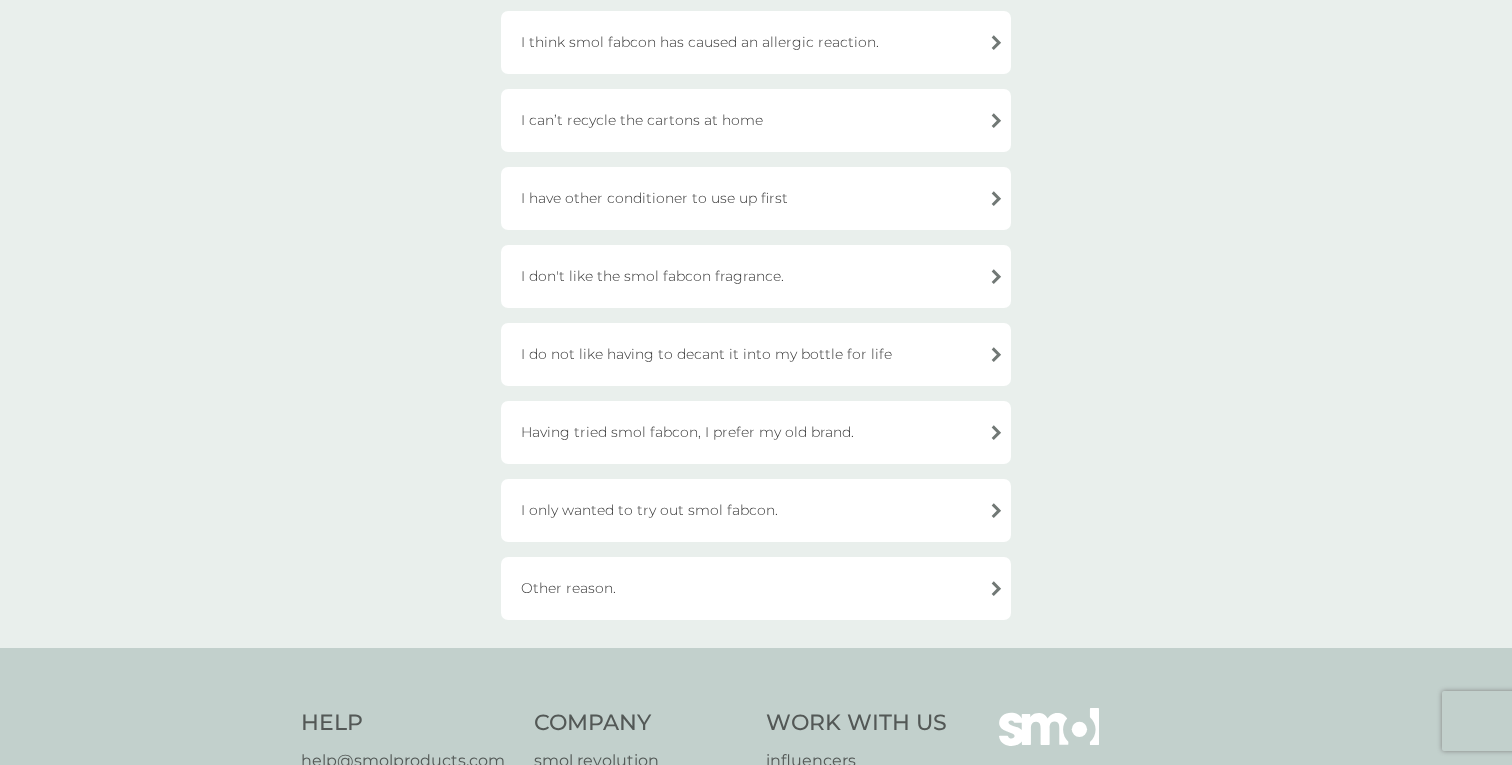 scroll, scrollTop: 465, scrollLeft: 0, axis: vertical 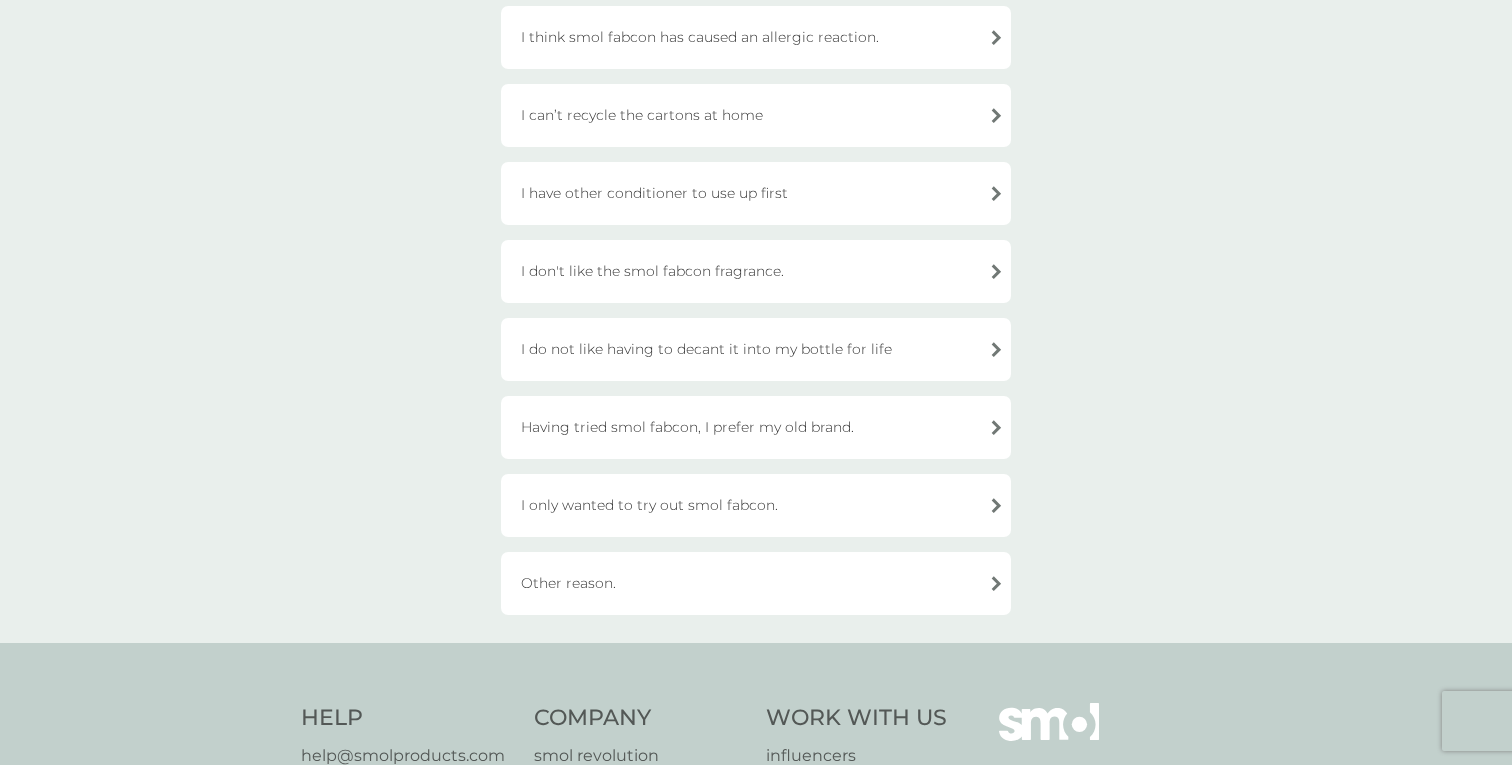 click on "I have other conditioner to use up first" at bounding box center (756, 193) 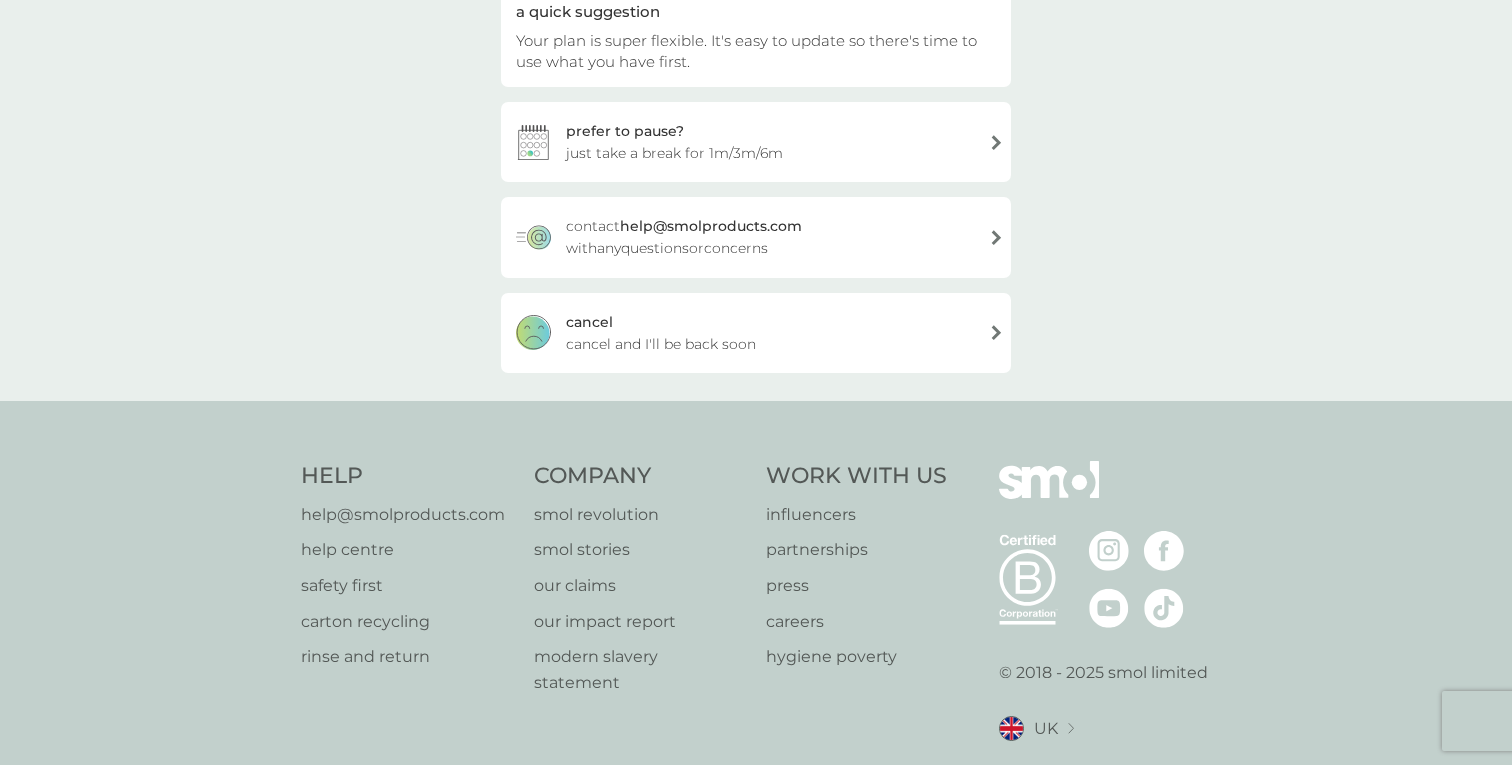 scroll, scrollTop: 214, scrollLeft: 0, axis: vertical 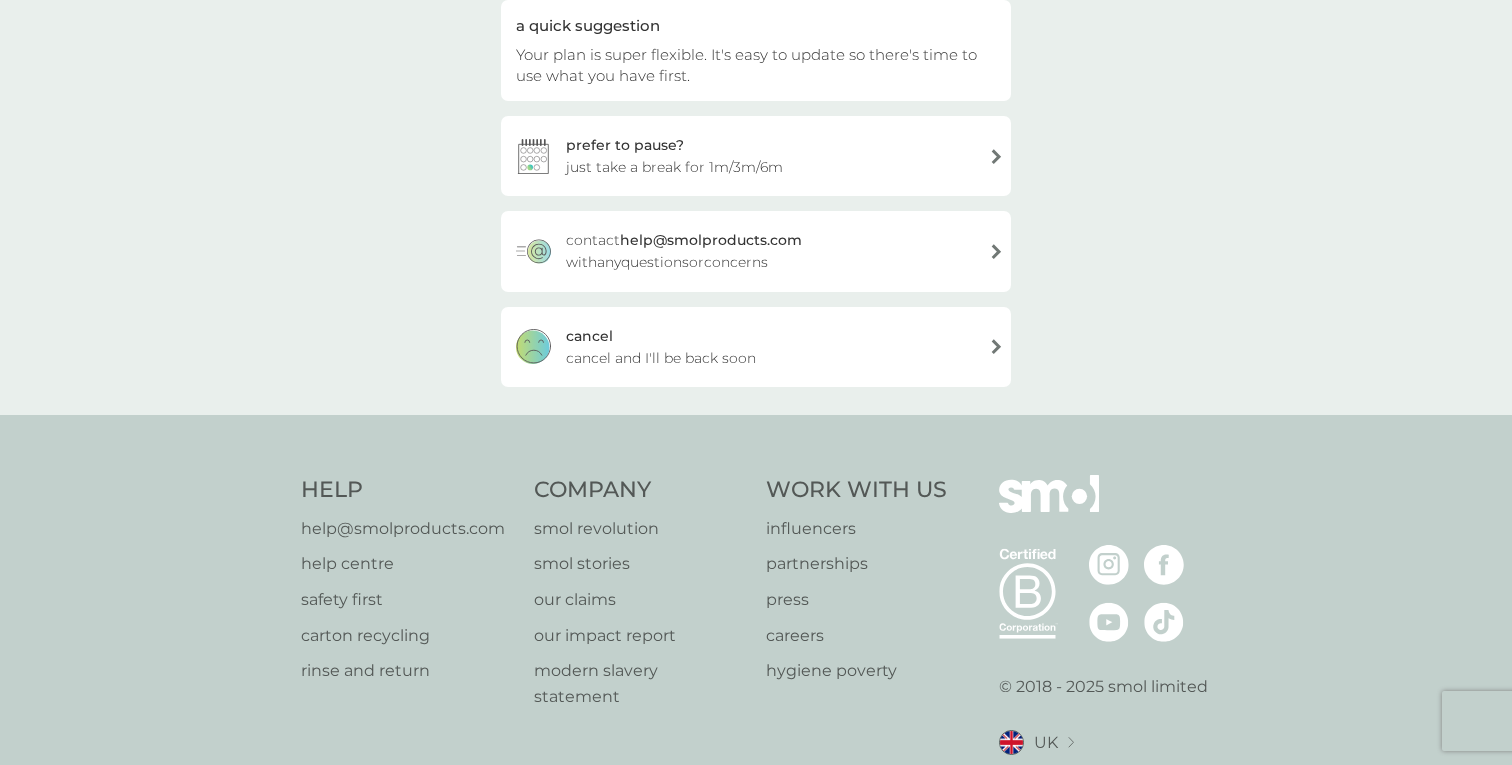 click on "cancel and I'll be back soon" at bounding box center (661, 358) 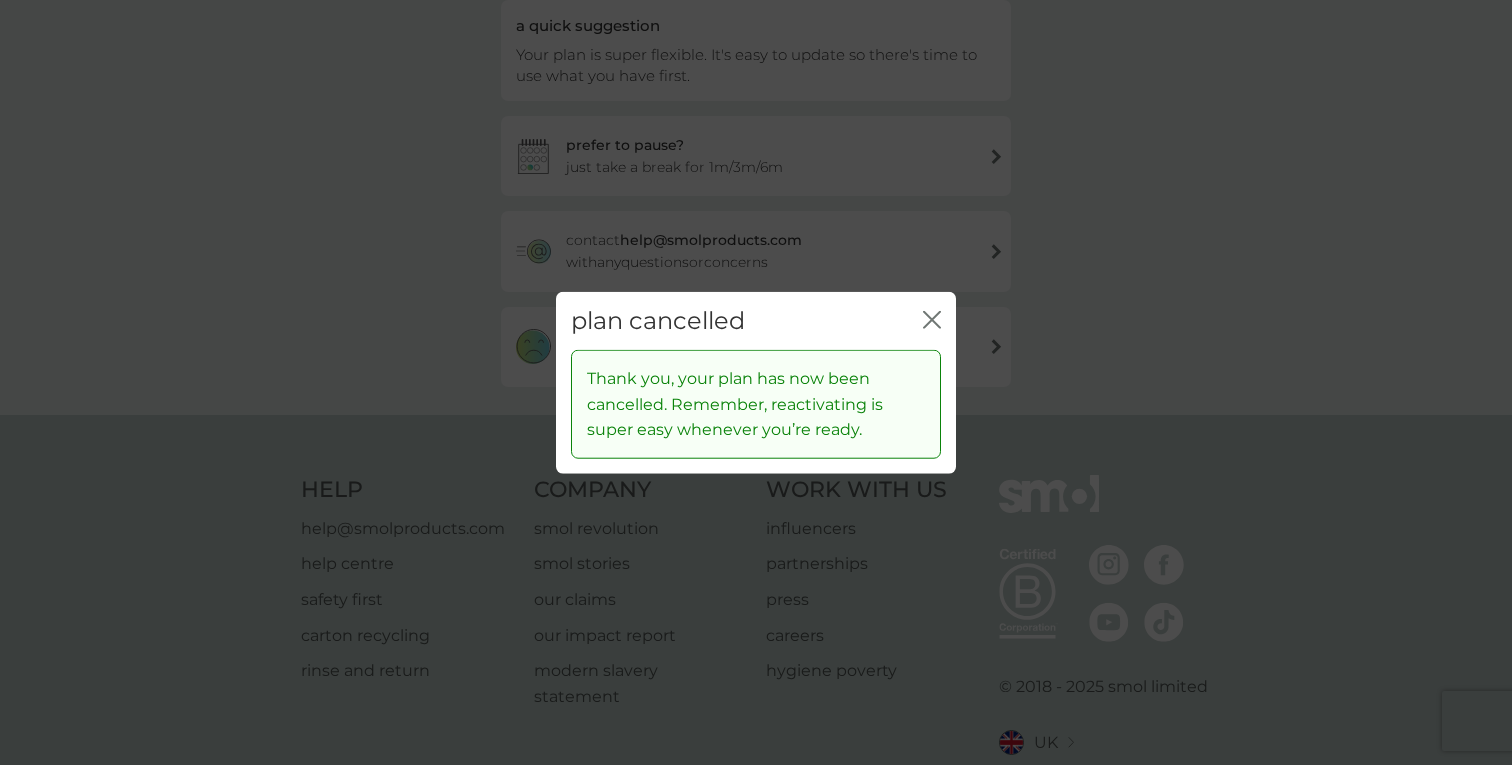 click on "plan cancelled close" at bounding box center (756, 320) 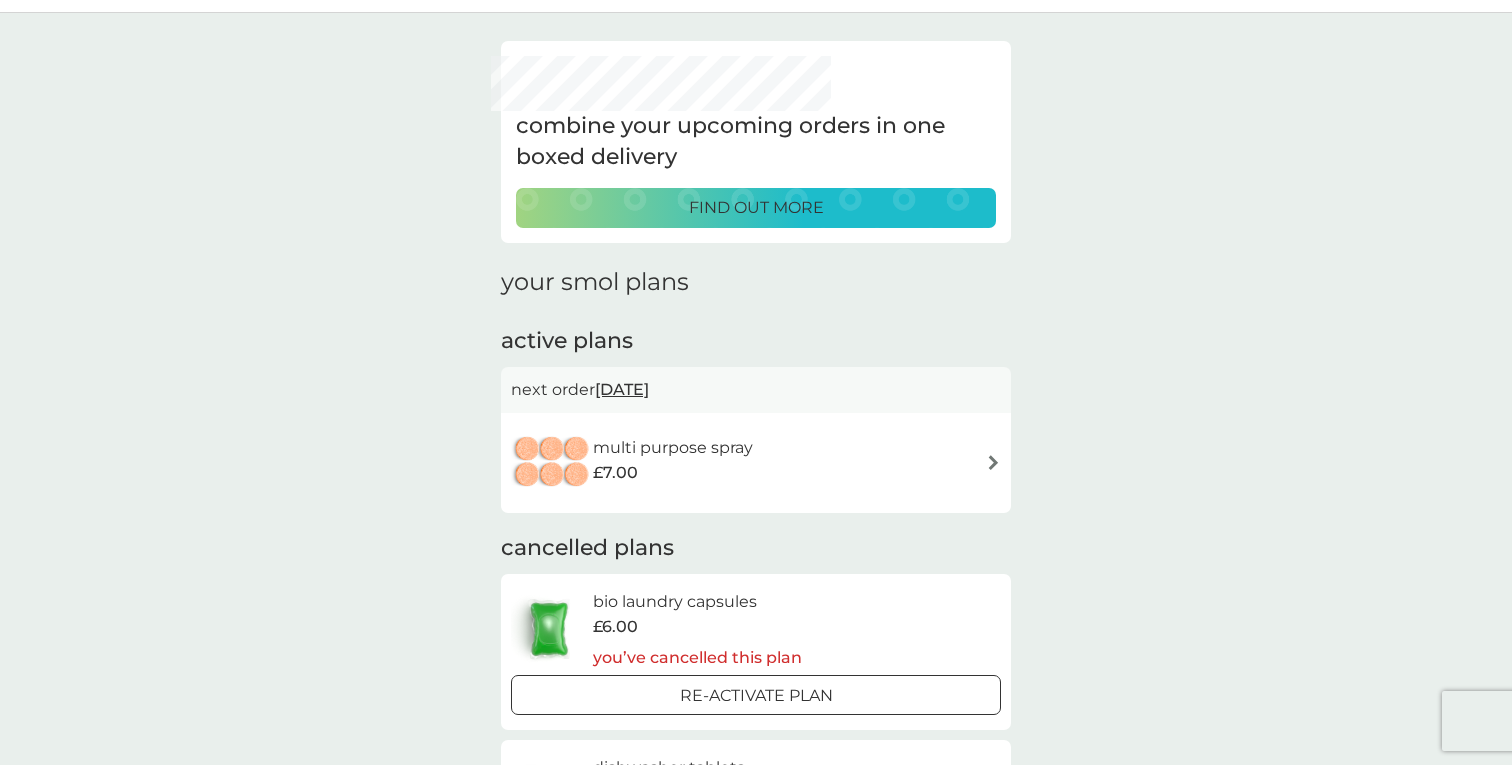 scroll, scrollTop: 52, scrollLeft: 0, axis: vertical 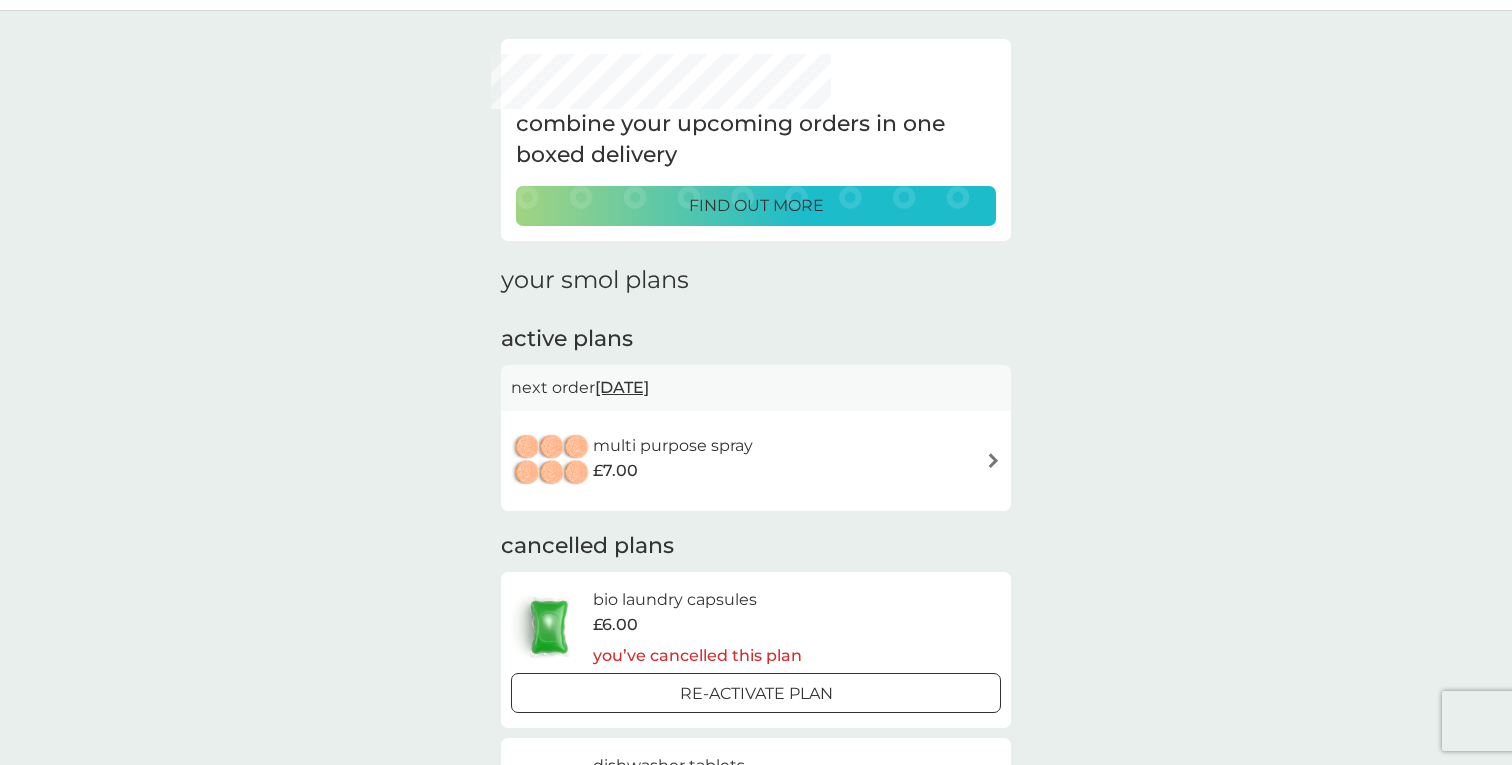 click on "£7.00" at bounding box center [615, 471] 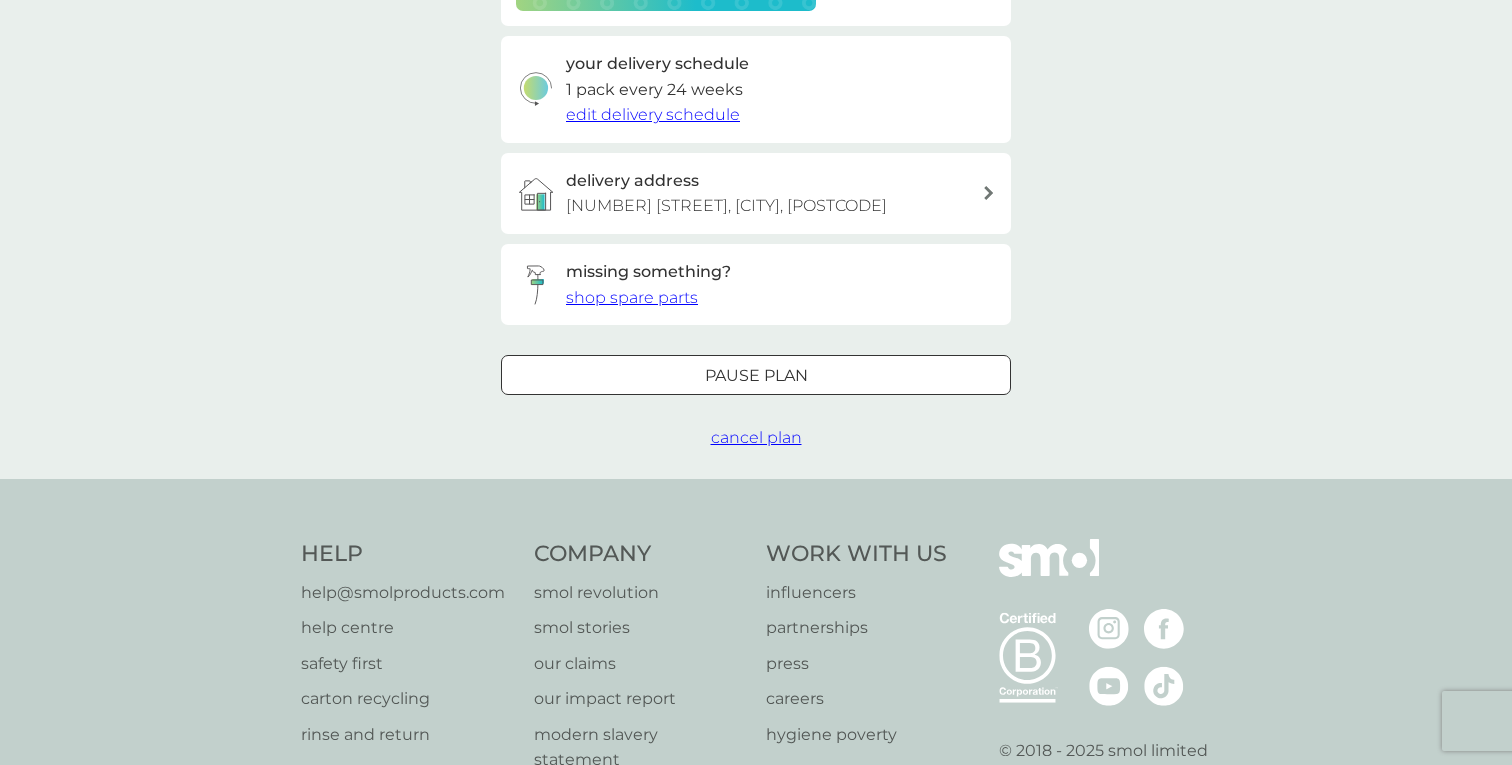 scroll, scrollTop: 477, scrollLeft: 0, axis: vertical 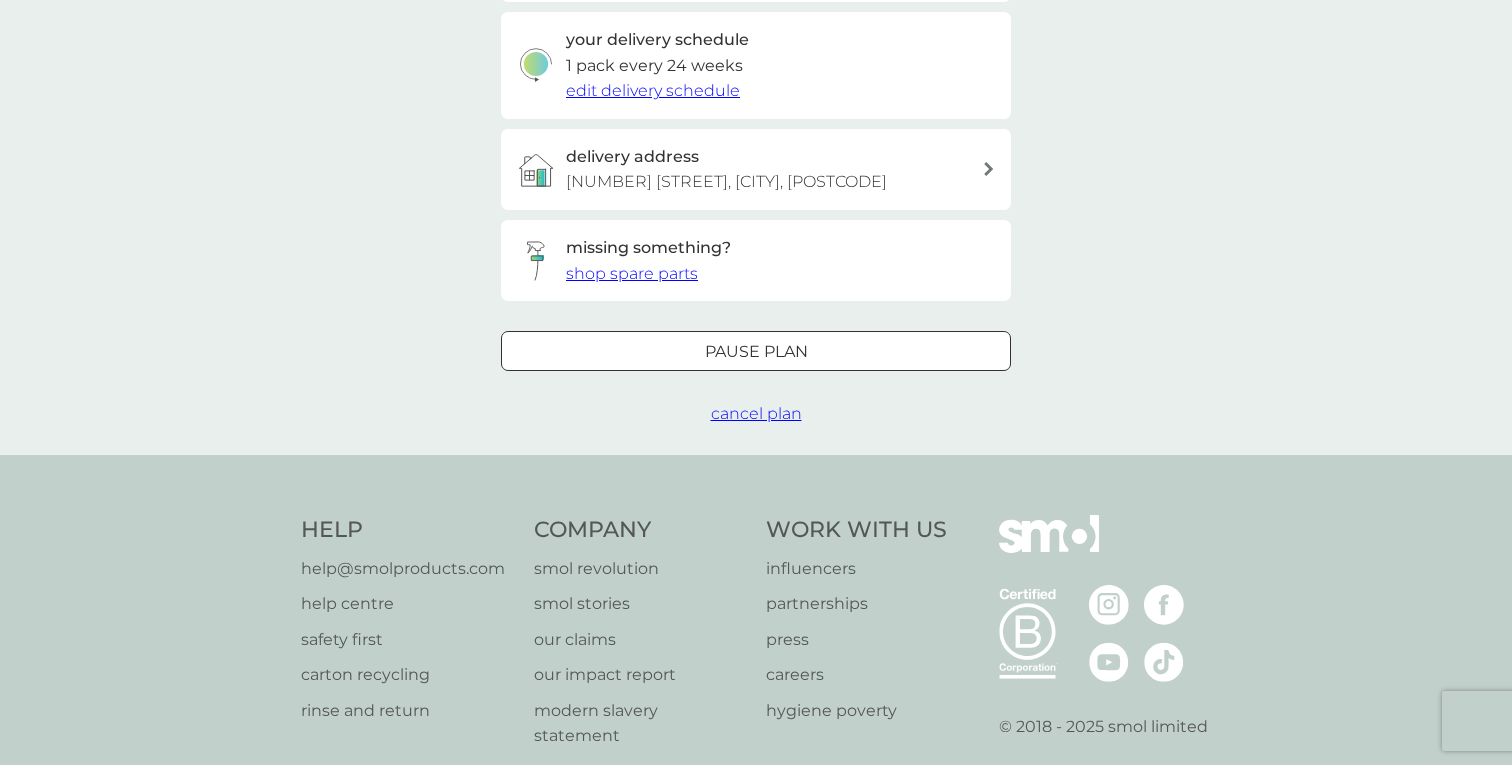 click on "cancel plan" at bounding box center (756, 413) 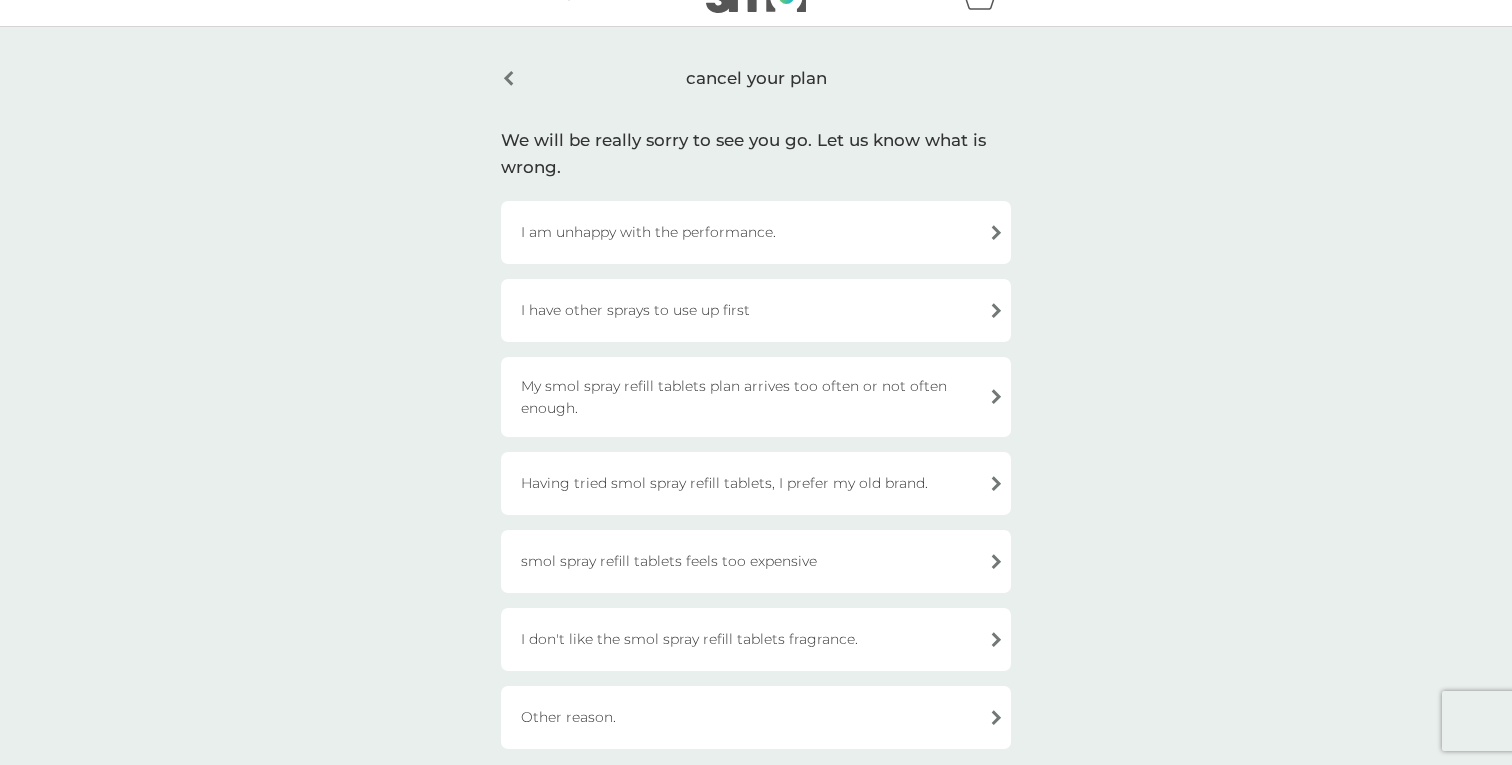 scroll, scrollTop: 40, scrollLeft: 0, axis: vertical 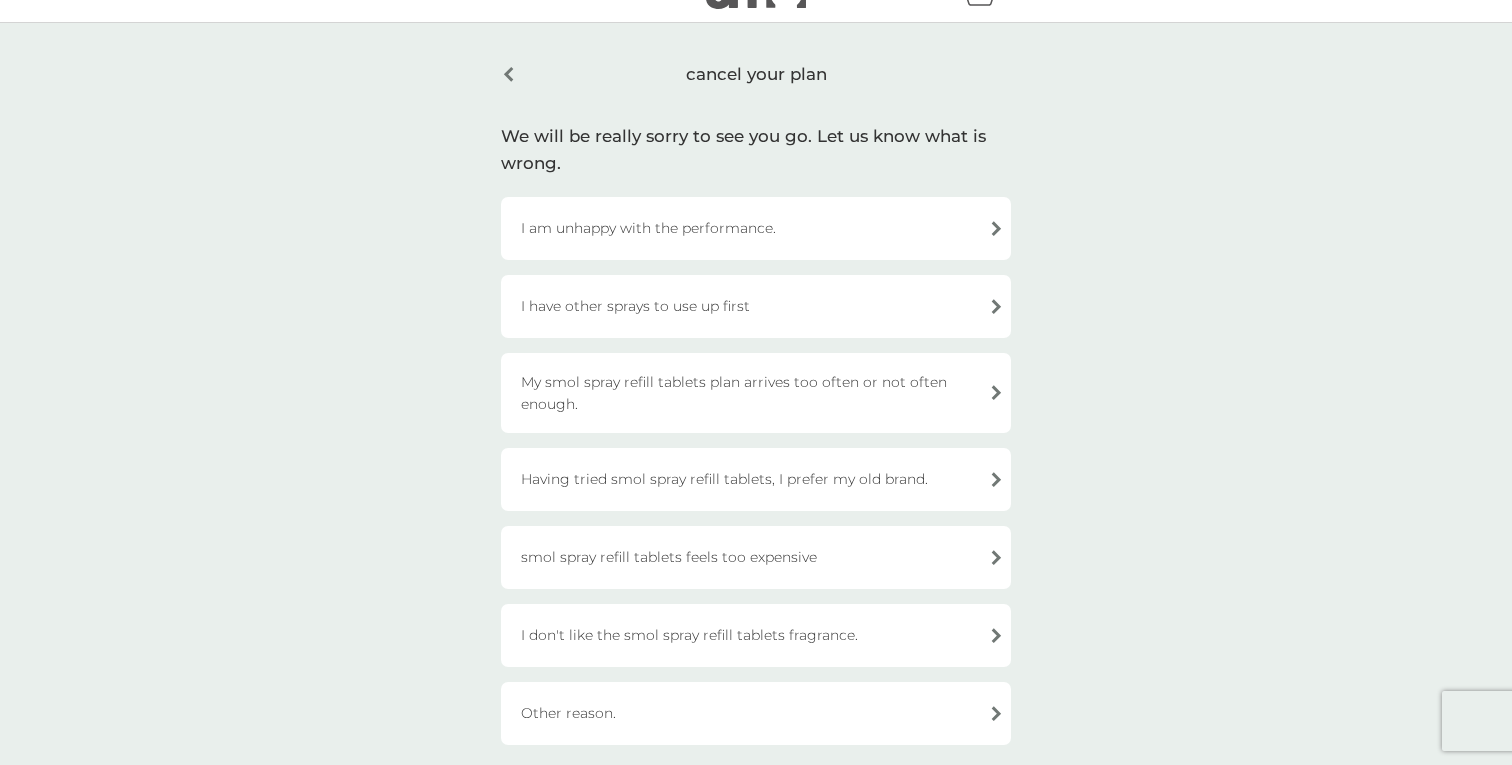 click on "I have other sprays to use up first" at bounding box center (756, 306) 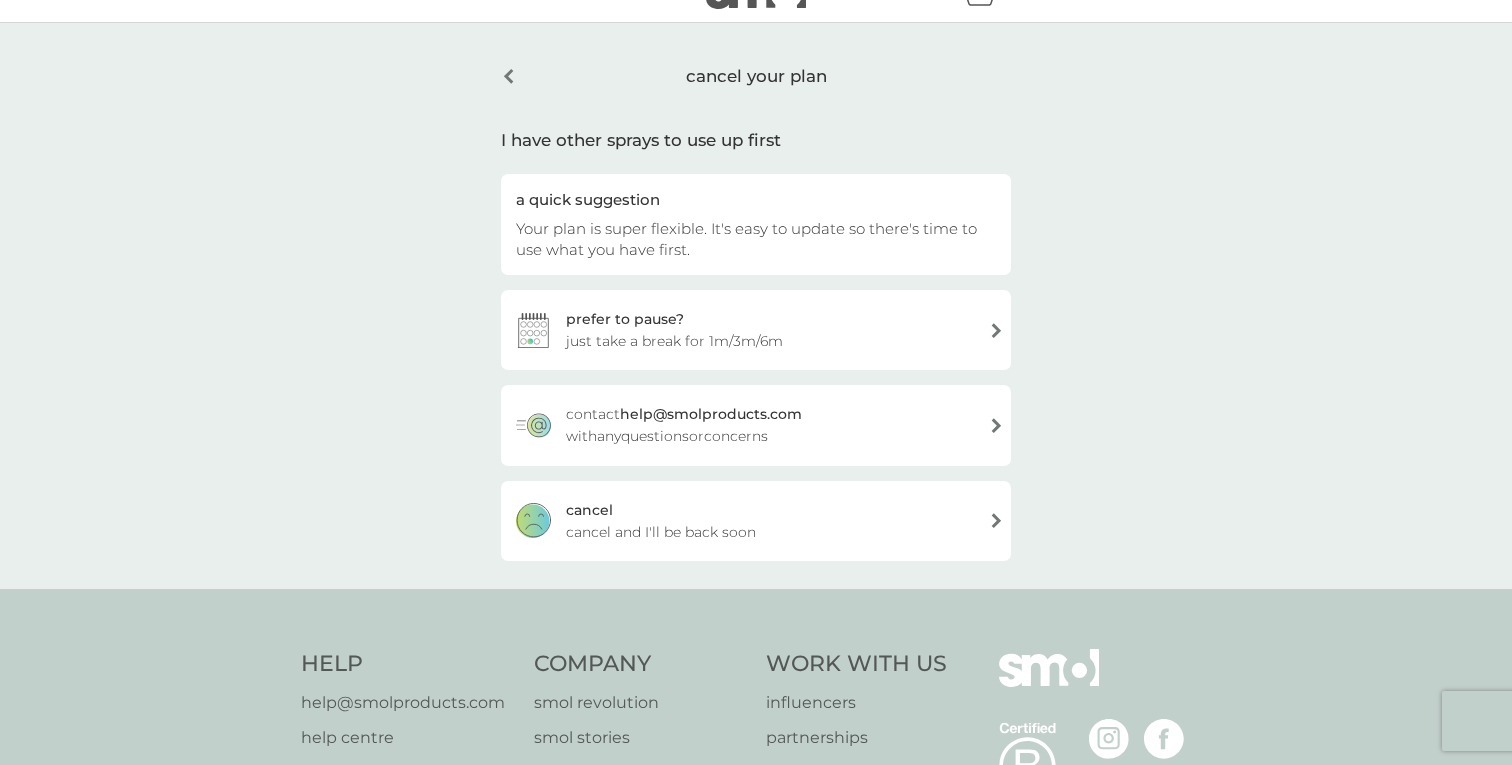click on "cancel and I'll be back soon" at bounding box center [661, 532] 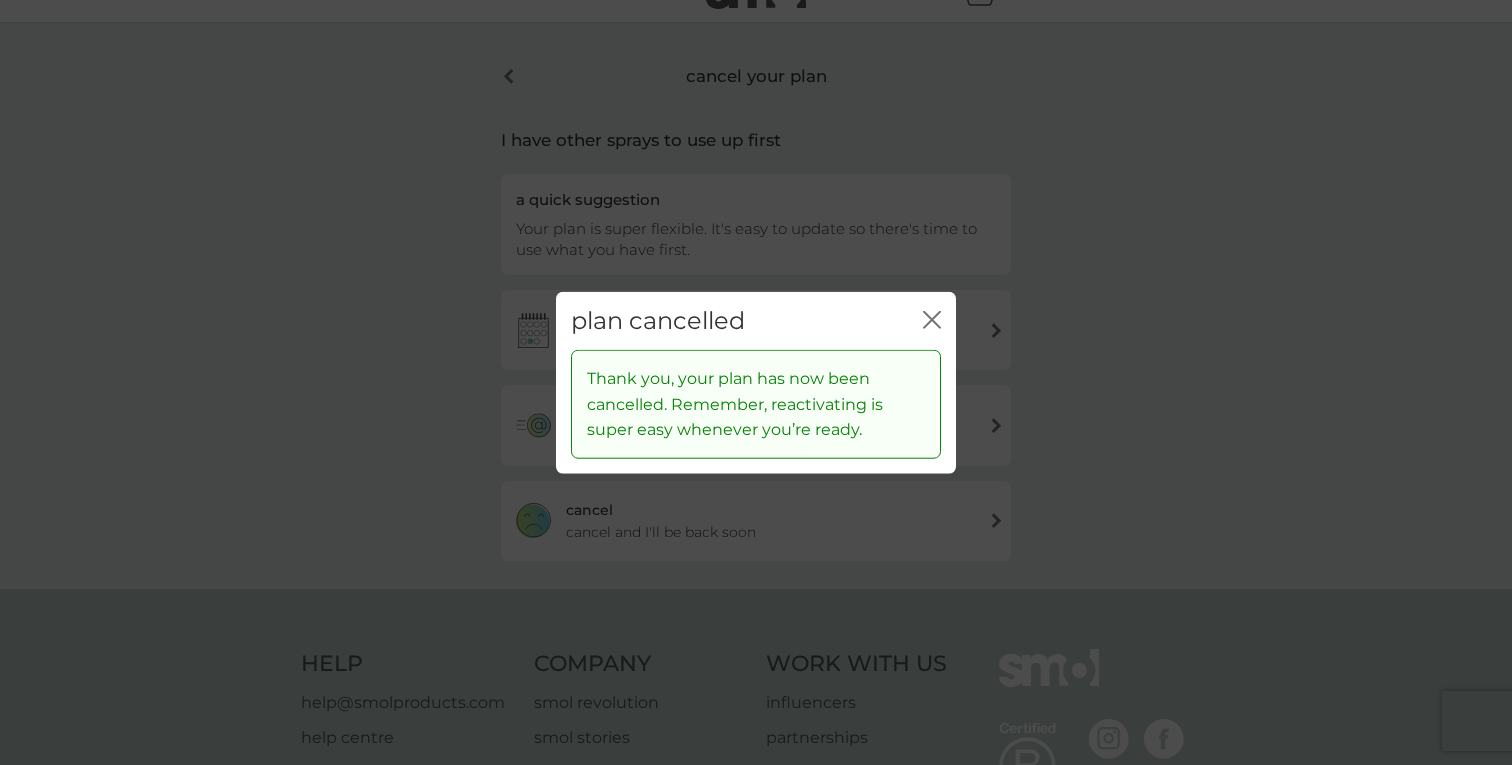 click on "plan cancelled close" at bounding box center (756, 320) 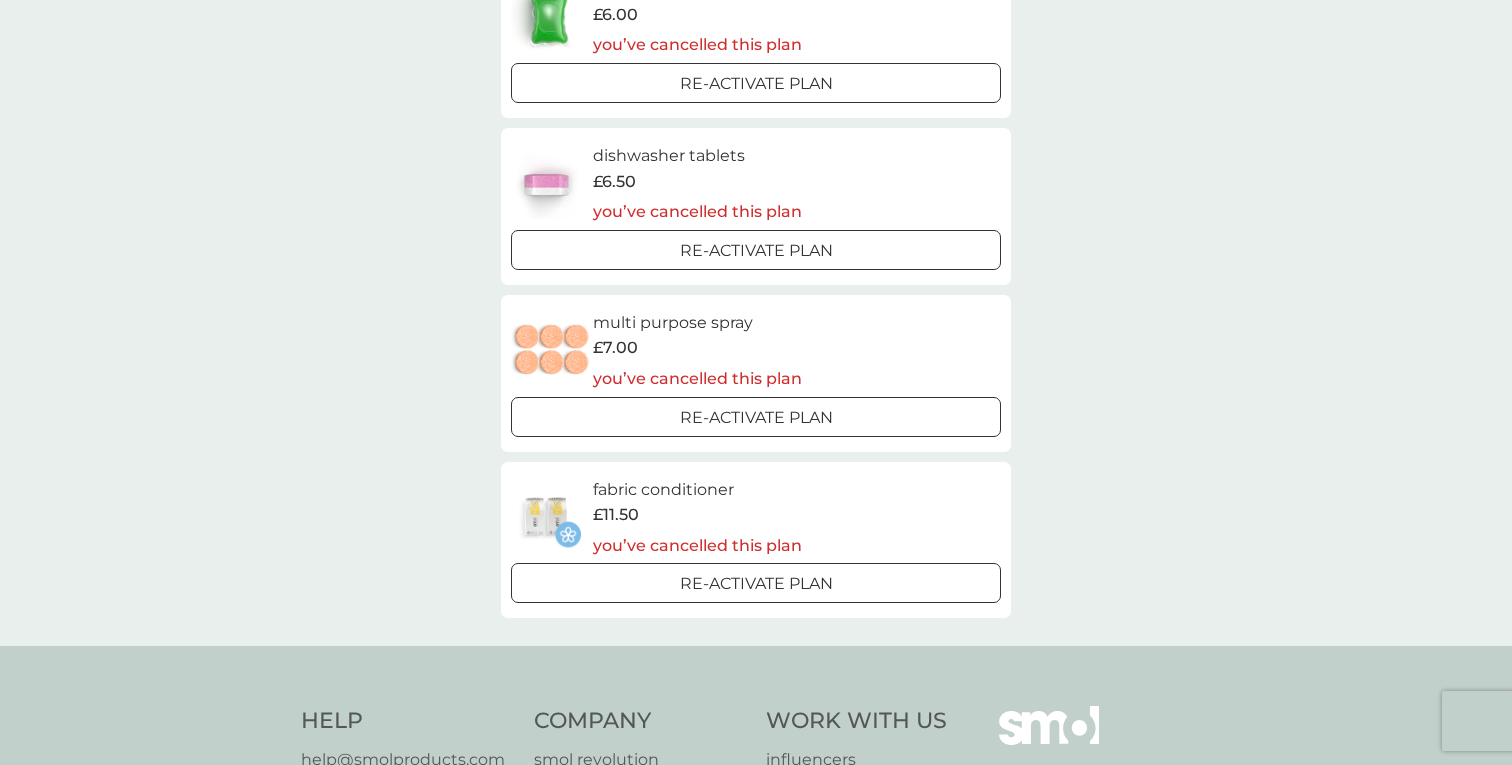 scroll, scrollTop: 0, scrollLeft: 0, axis: both 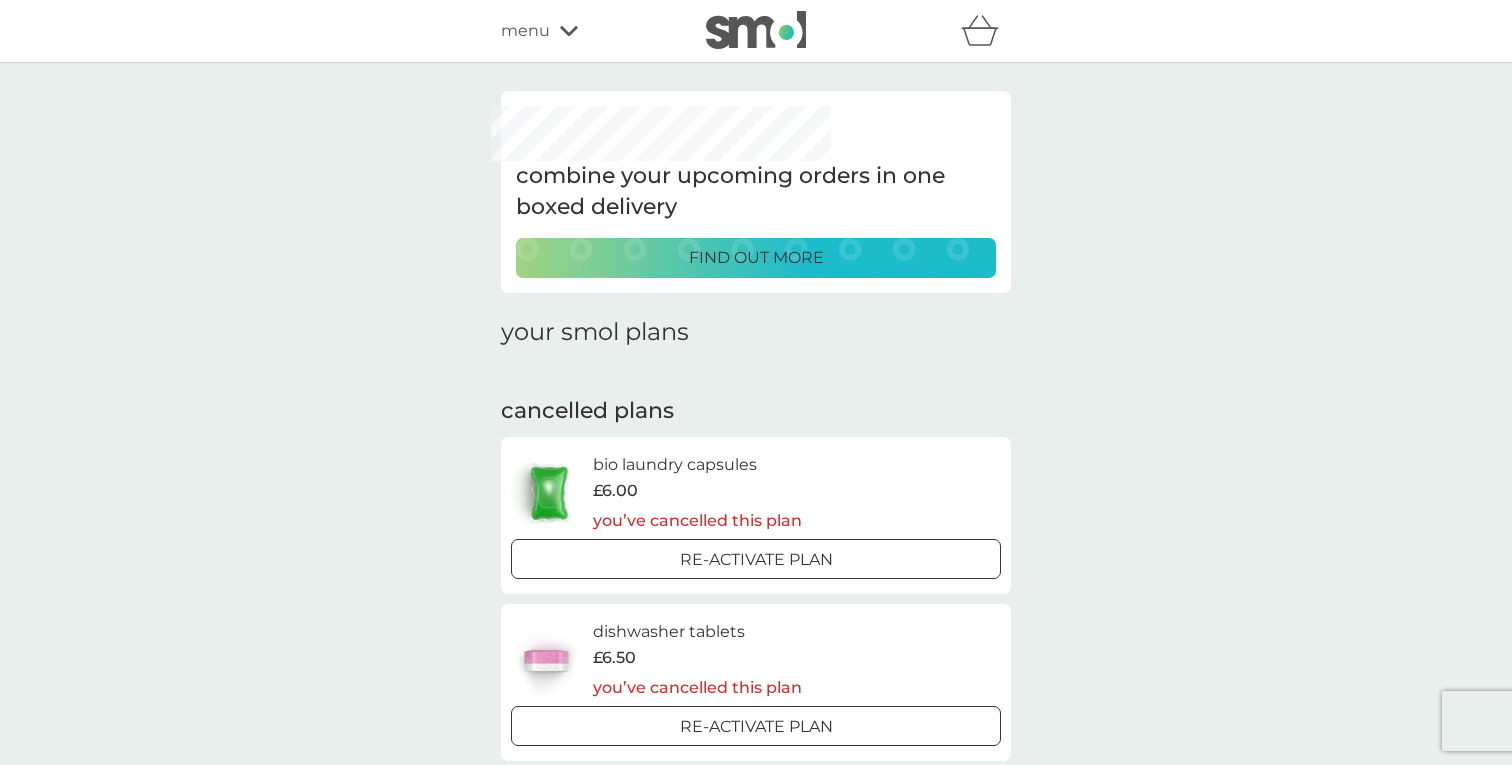click at bounding box center (756, 30) 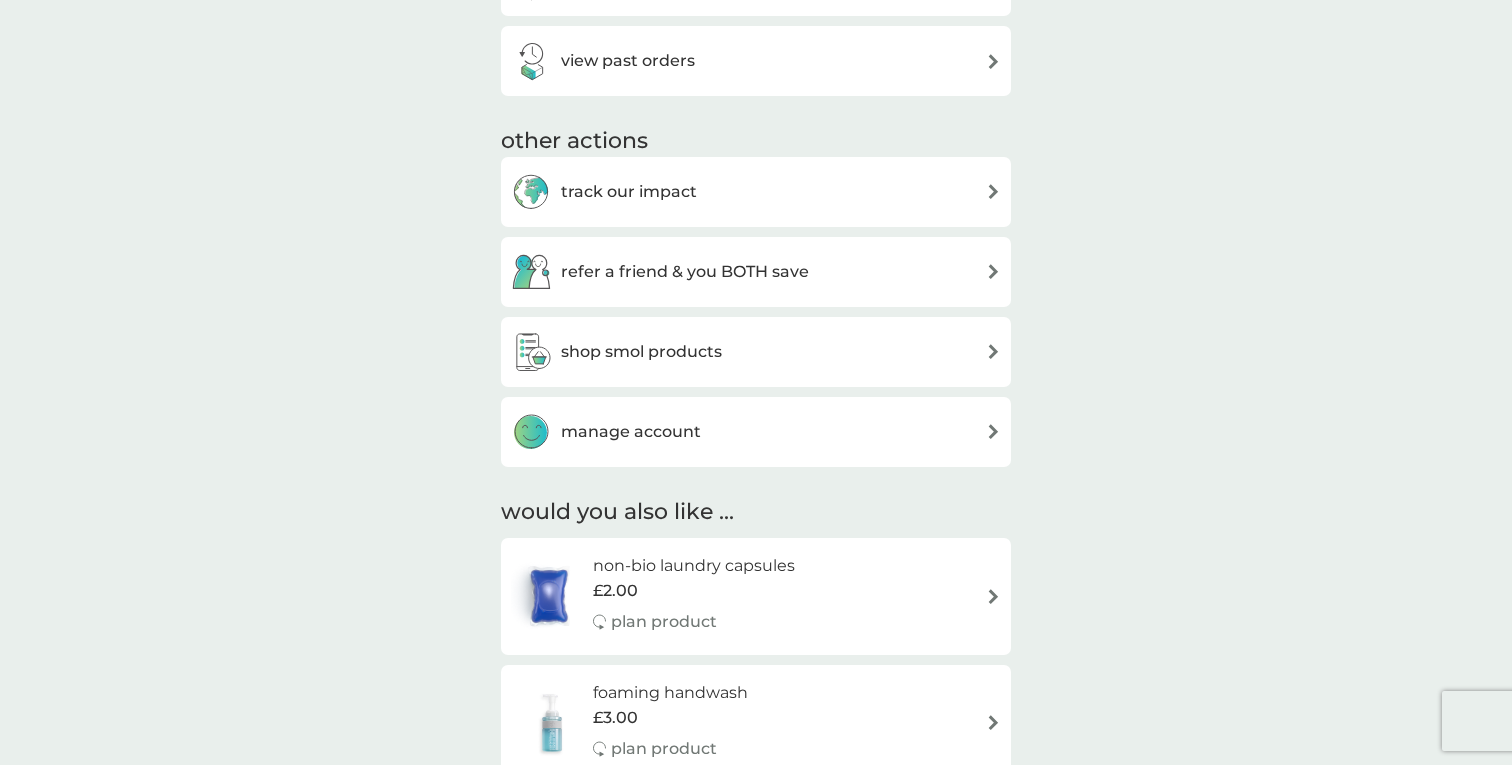 scroll, scrollTop: 914, scrollLeft: 0, axis: vertical 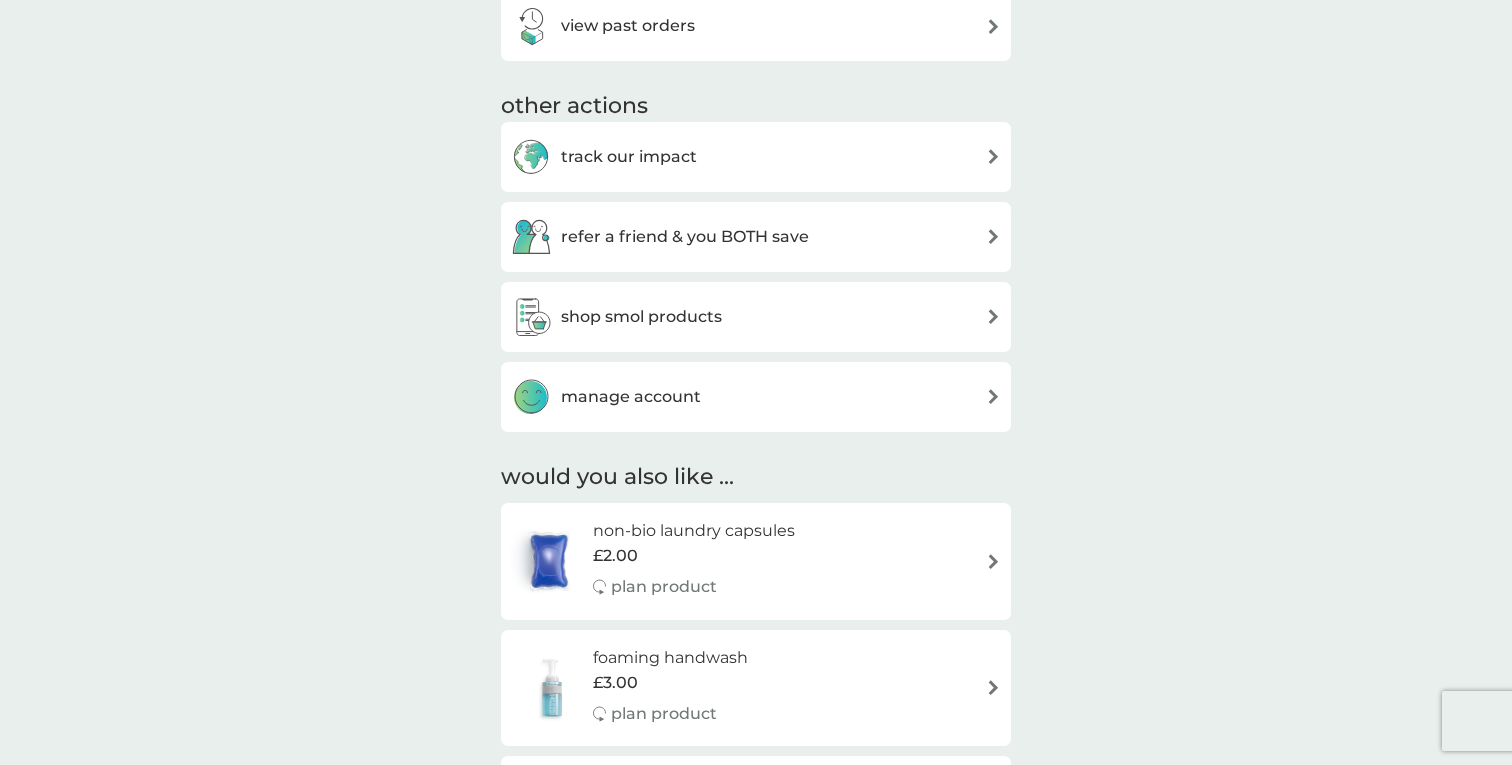 click on "manage account" at bounding box center (756, 397) 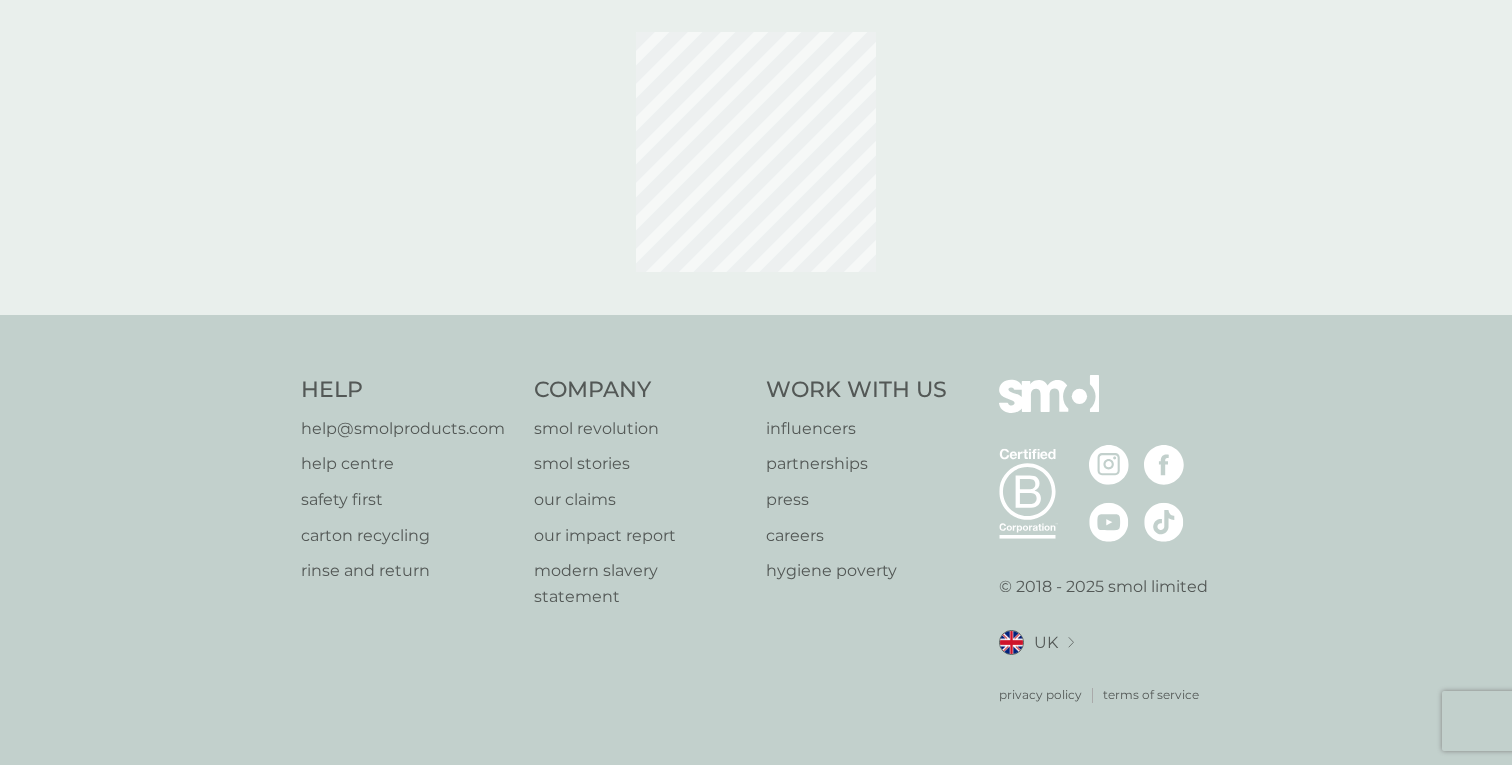 scroll, scrollTop: 0, scrollLeft: 0, axis: both 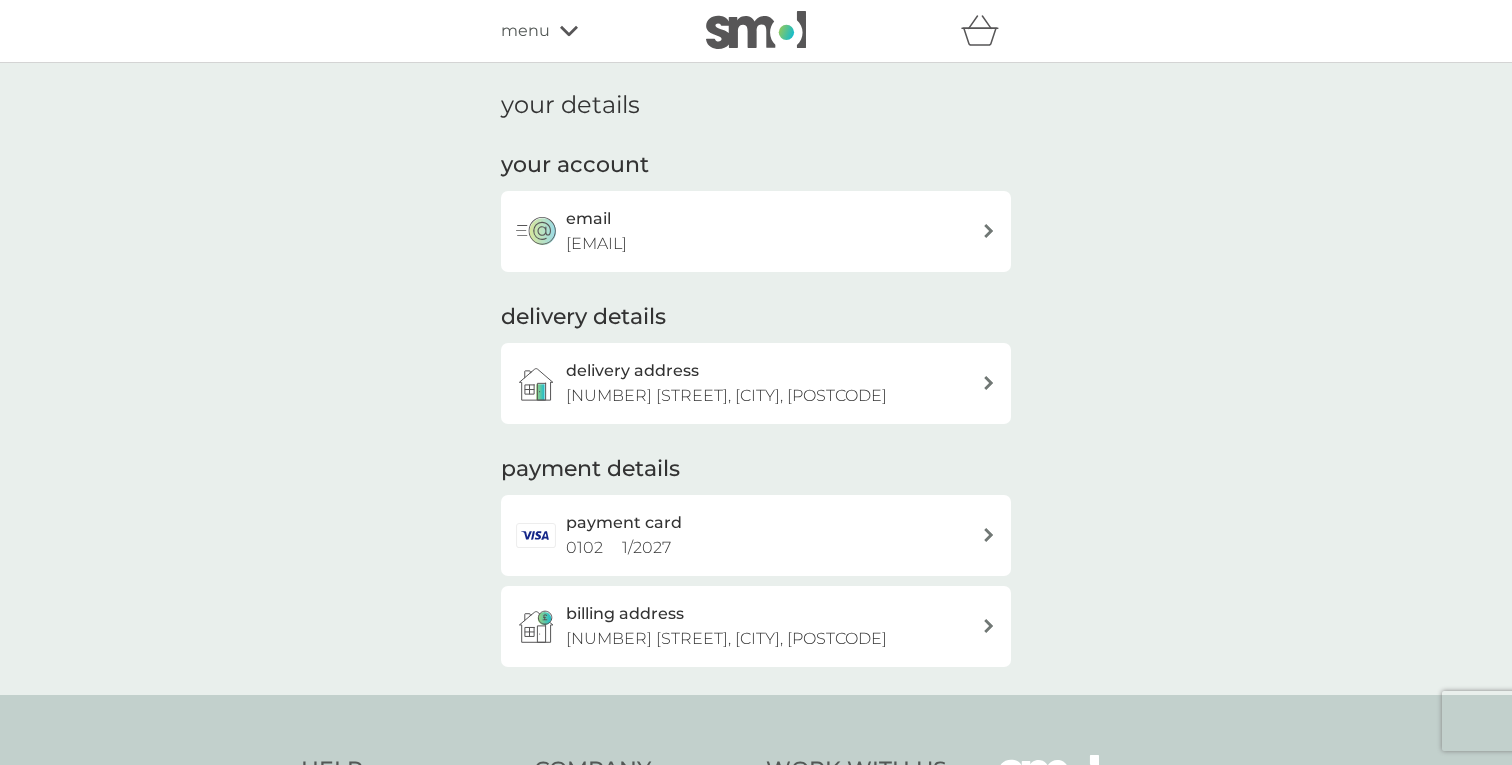 click 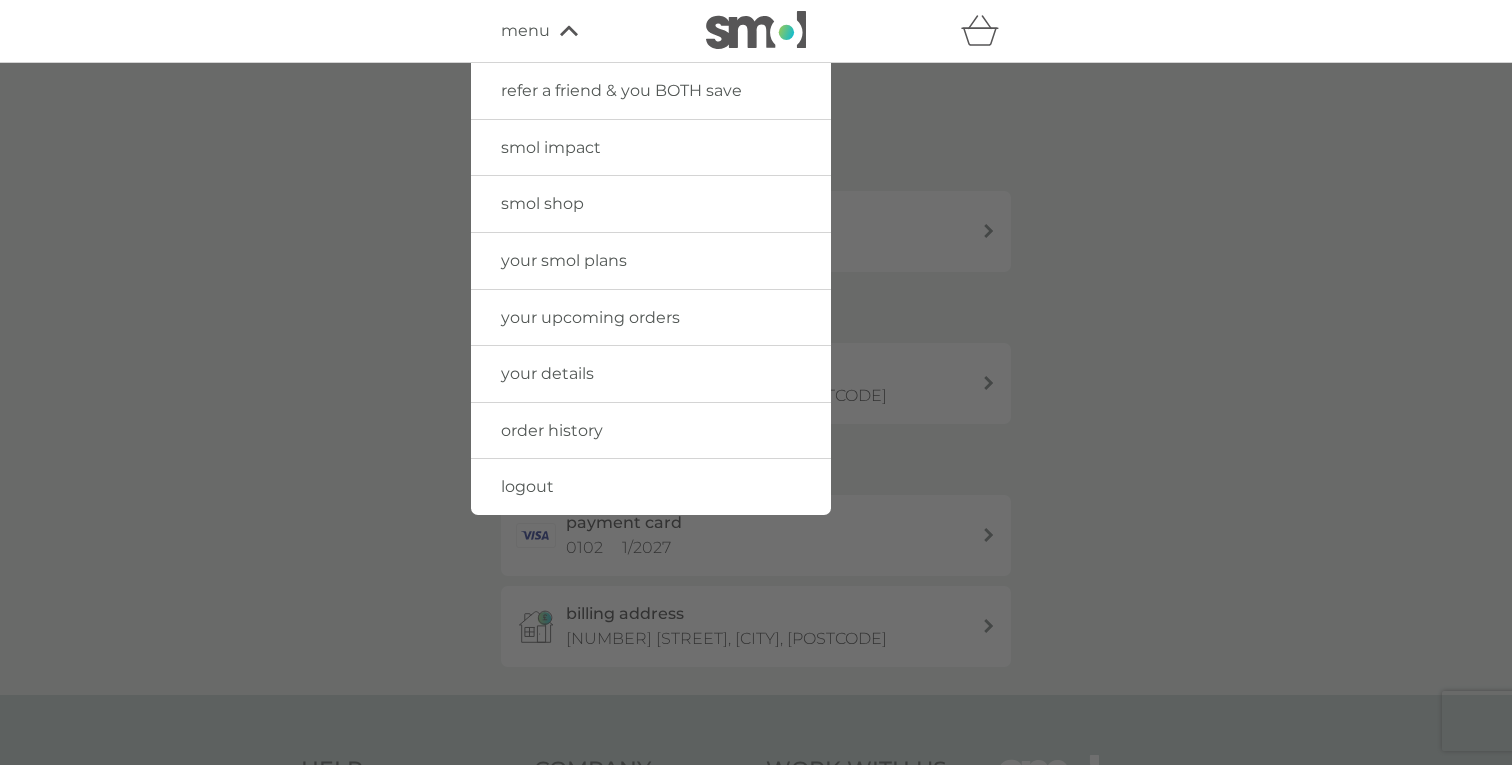 click on "refer a friend & you BOTH save" at bounding box center (621, 90) 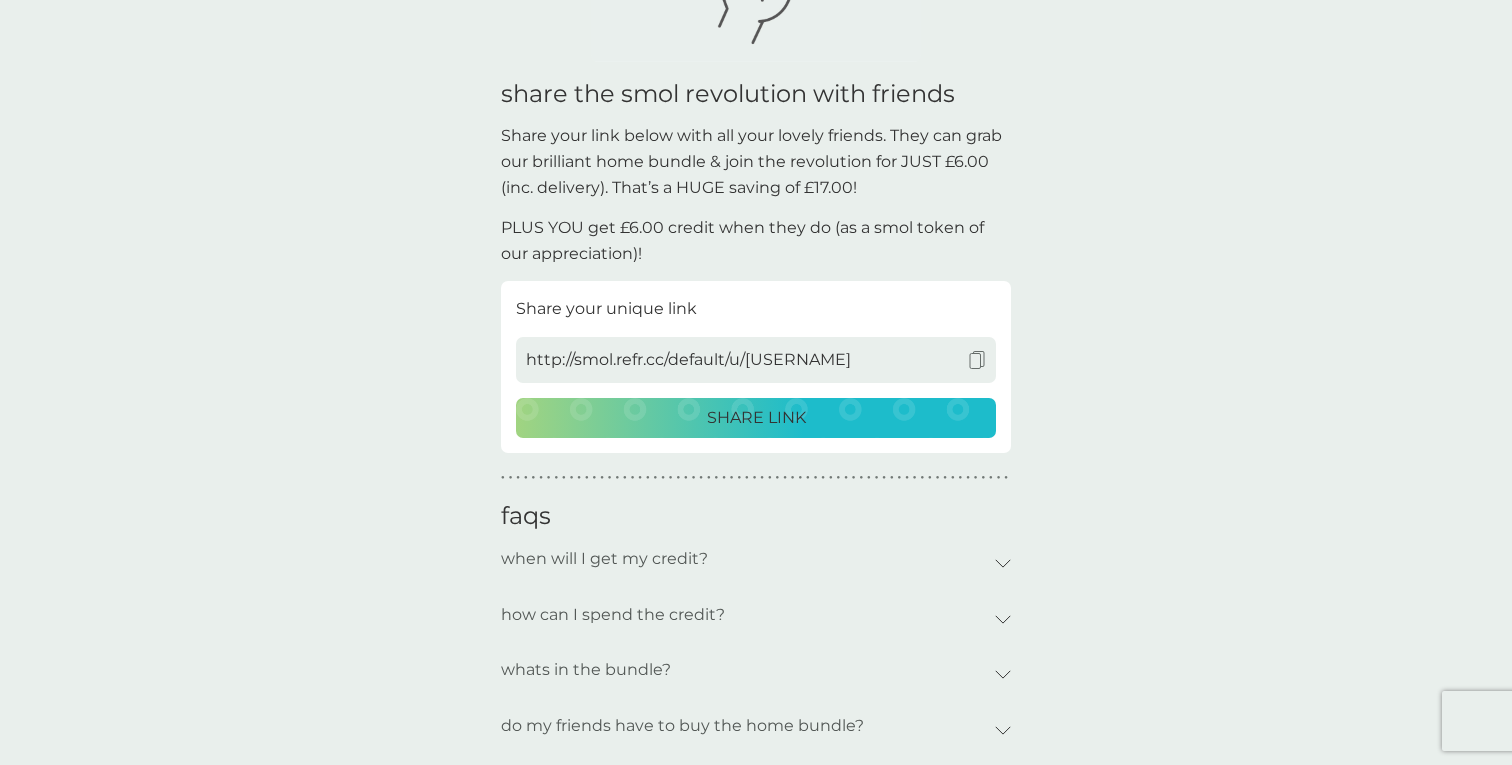 scroll, scrollTop: 343, scrollLeft: 0, axis: vertical 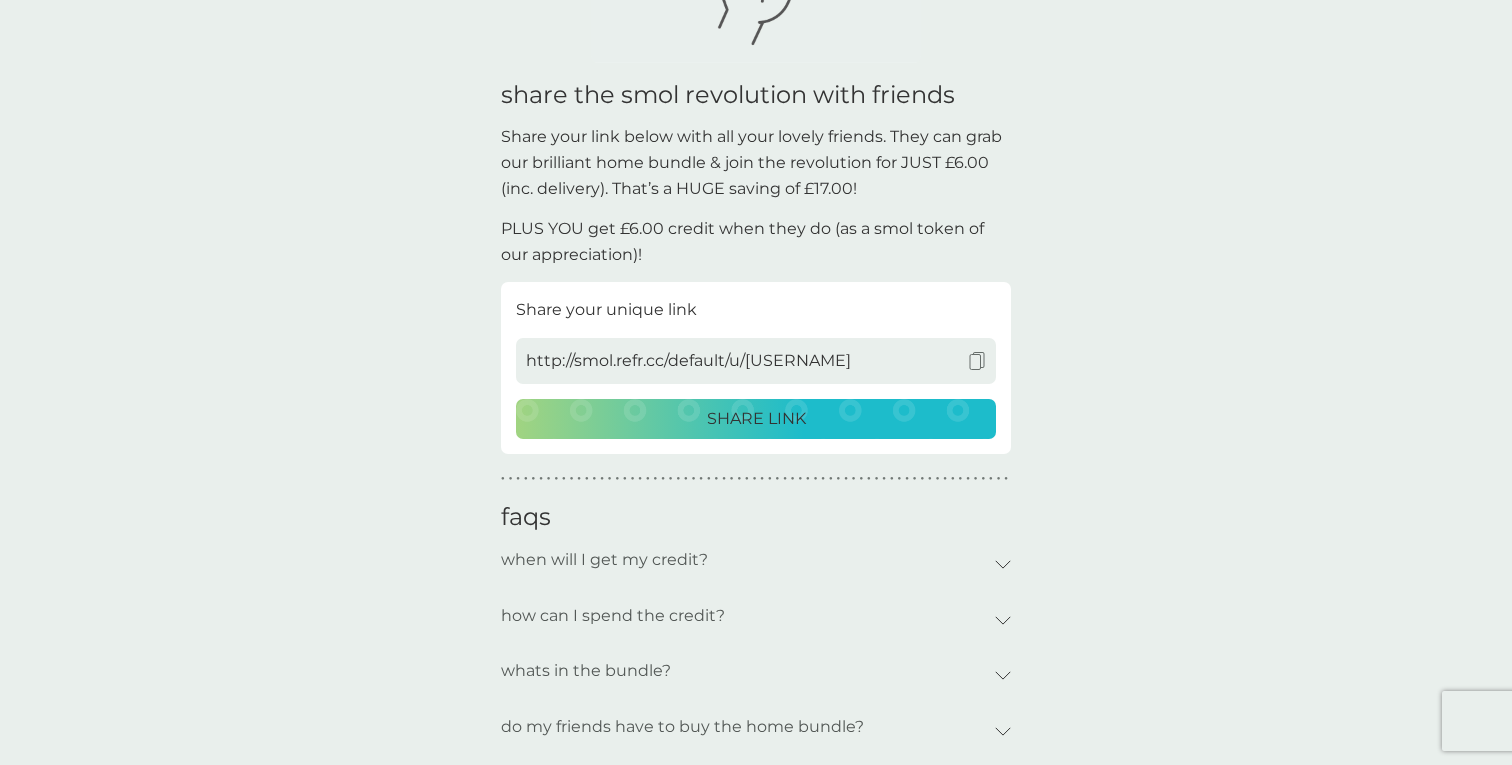 click at bounding box center (977, 361) 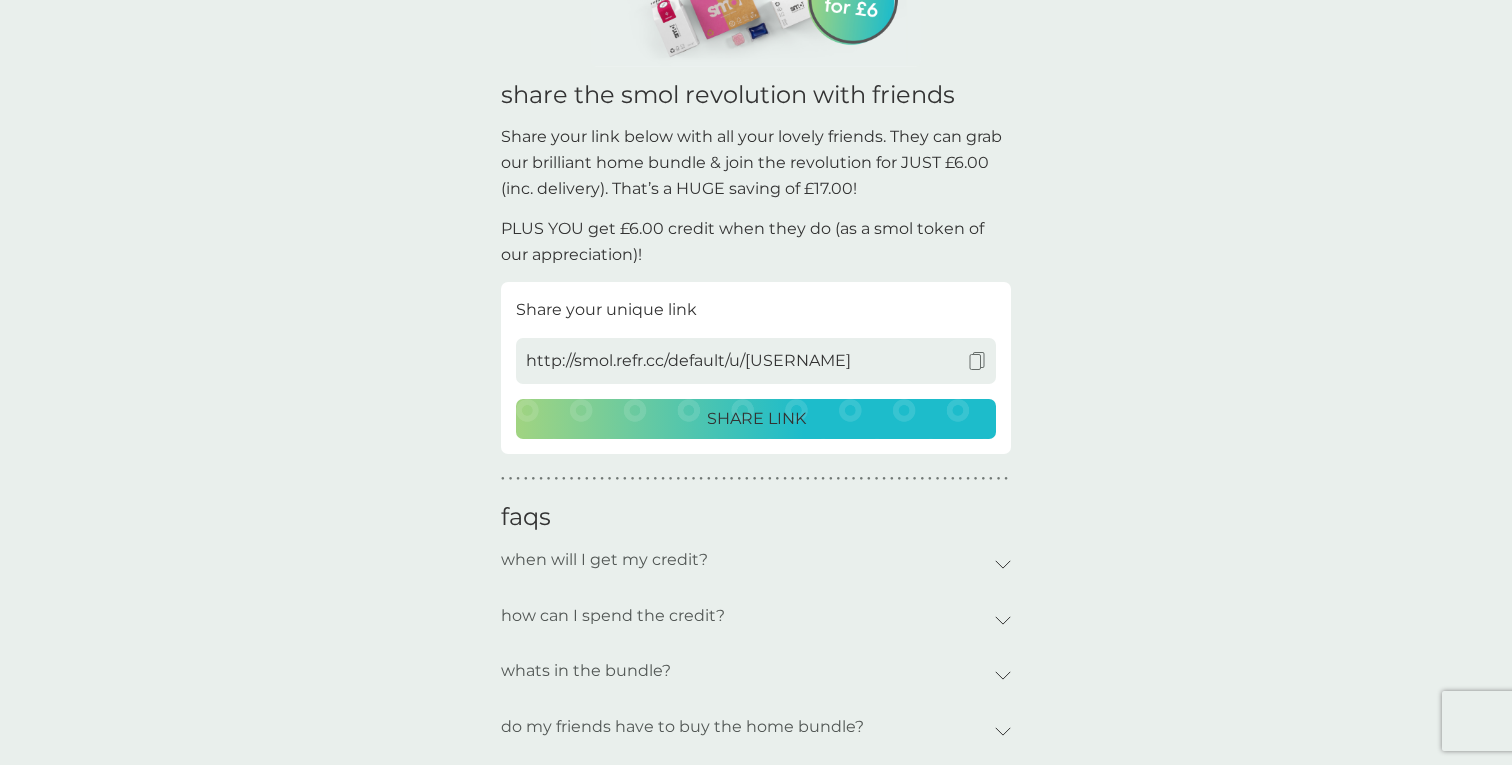 click on "get £6.00 credit
for every friend
that joins. they get a smol
bundle for £6.00, that’s a HUGE saving of £17.00! share the
smol revolution
with friends. get £6.00 credit
for every friend
that joins. they get a smol
bundle for £6.00, that’s a HUGE saving of £17.00! share the
smol revolution
with friends. get £6.00 credit
for every friend
that joins. ‹ › share the smol revolution with friends Share your link below with all your lovely friends. They can grab our brilliant home bundle & join the revolution for JUST £6.00 (inc. delivery). That’s a HUGE saving of £17.00!  PLUS YOU get £6.00 credit when they do (as a smol token of our appreciation)! Share your unique link http://smol.refr.cc/default/u/hannahcheek SHARE LINK ● ● ● ● ● ● ● ● ● ● ● ● ● ● ● ● ● ● ● ● ● ● ● ● ● ● ● ● ● ● ● ● ● ● ● ● ● ● ● ● ● ● ● ● ● ● ● ● ● ● ● ● ● ● ● ● ● ● ● ● ● ● ● ● ● ● ● ● ●" at bounding box center [756, 308] 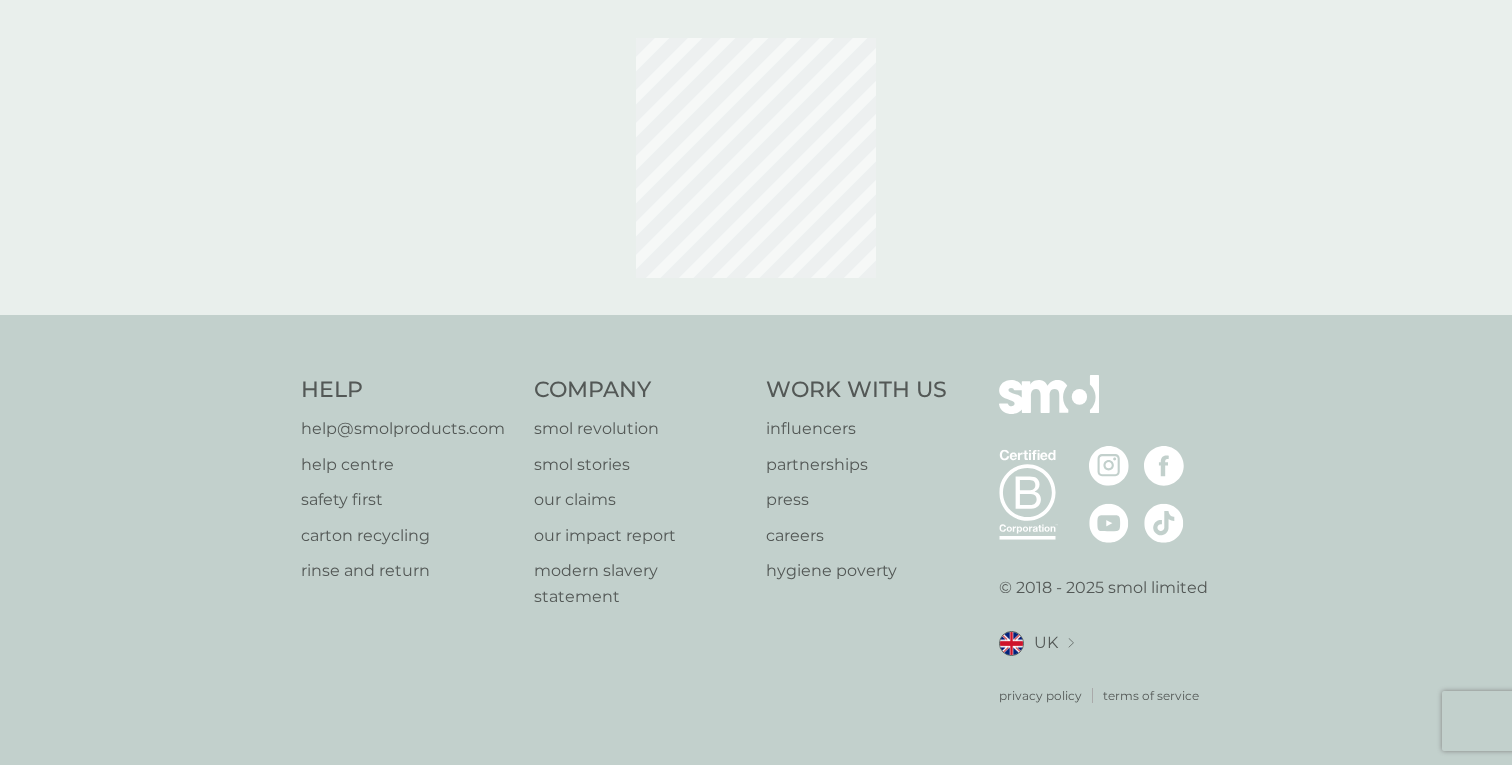 scroll, scrollTop: 0, scrollLeft: 0, axis: both 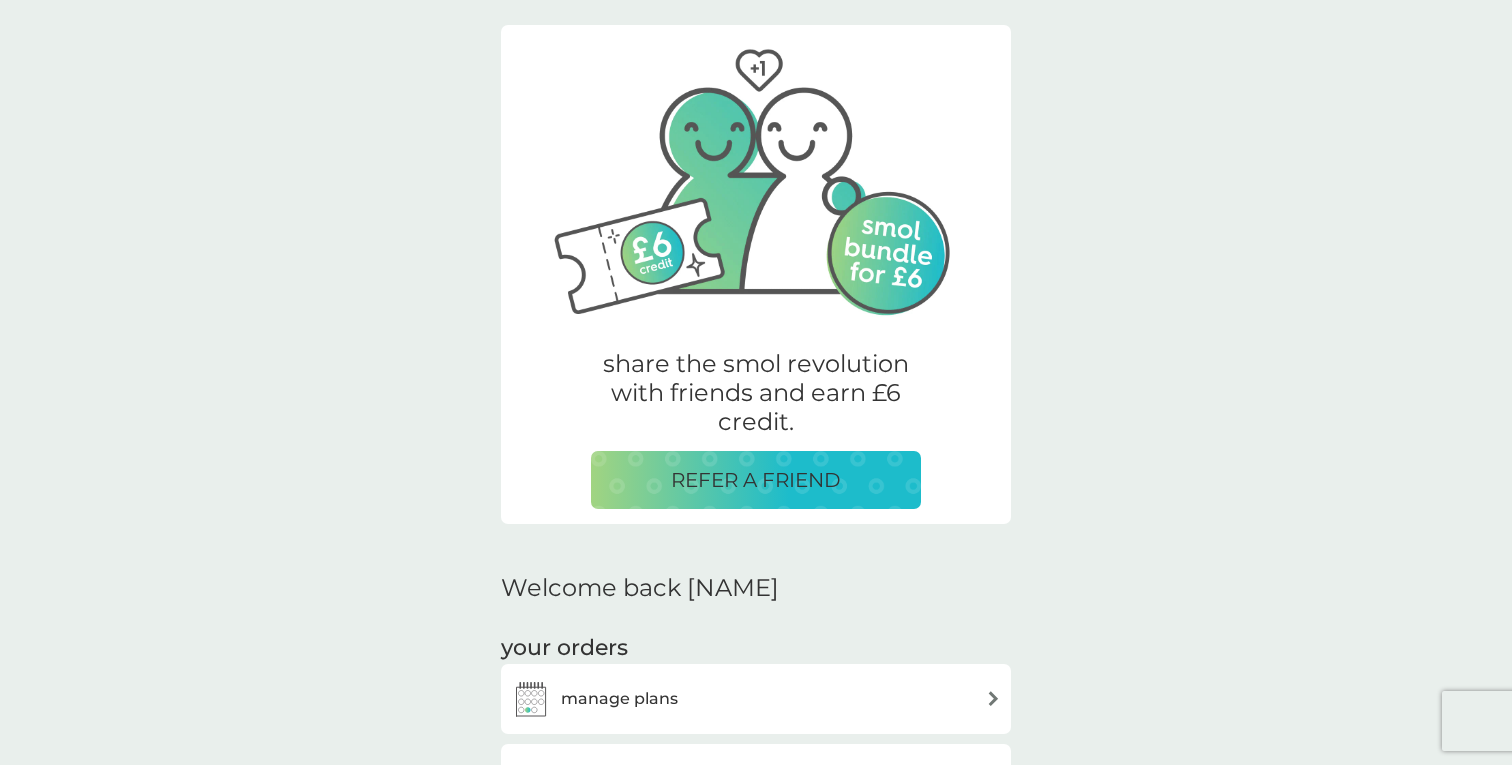 click on "REFER A FRIEND" at bounding box center [756, 480] 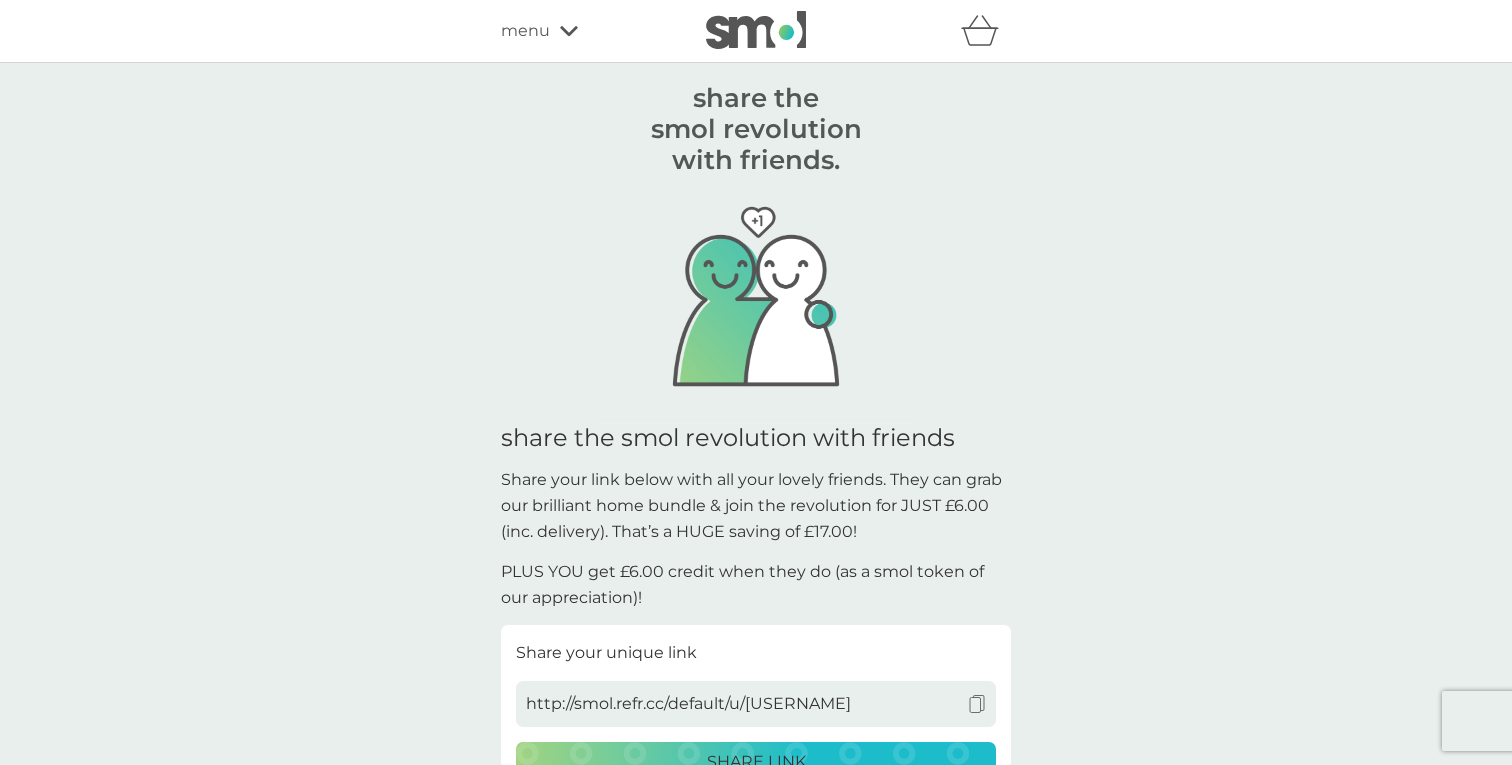 scroll, scrollTop: 12, scrollLeft: 0, axis: vertical 